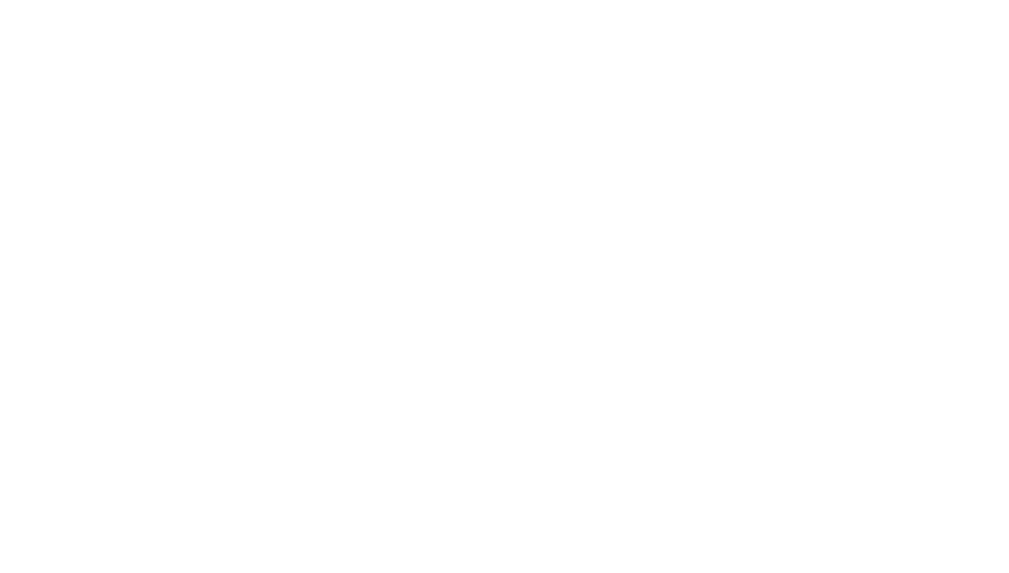 scroll, scrollTop: 0, scrollLeft: 0, axis: both 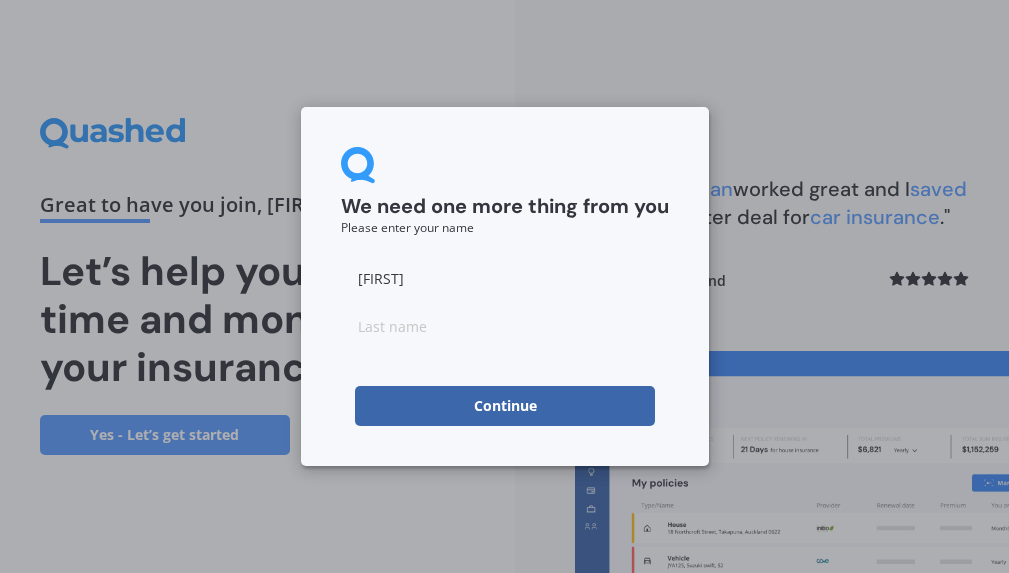 click on "Continue" at bounding box center [505, 406] 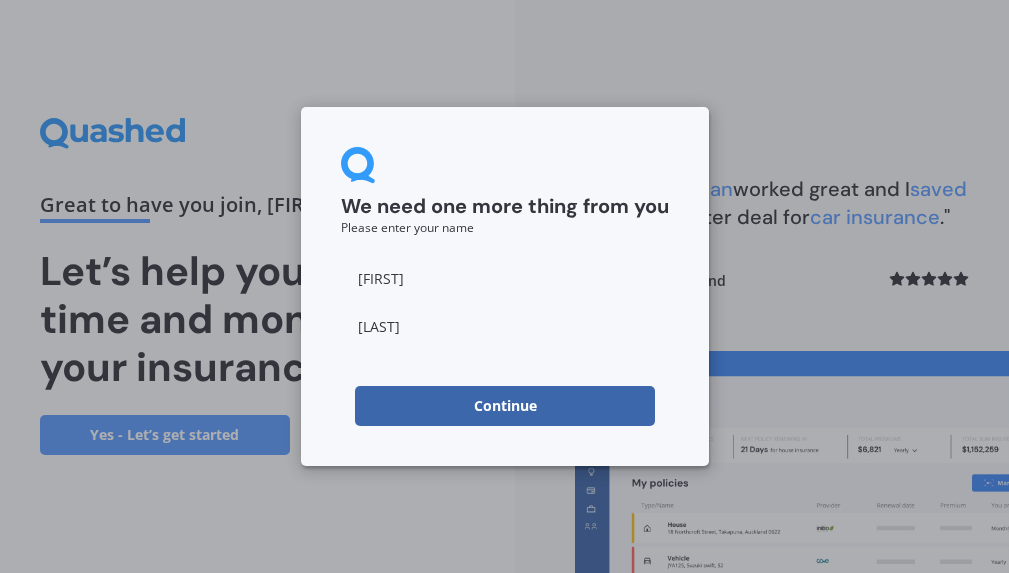 type on "[LAST]" 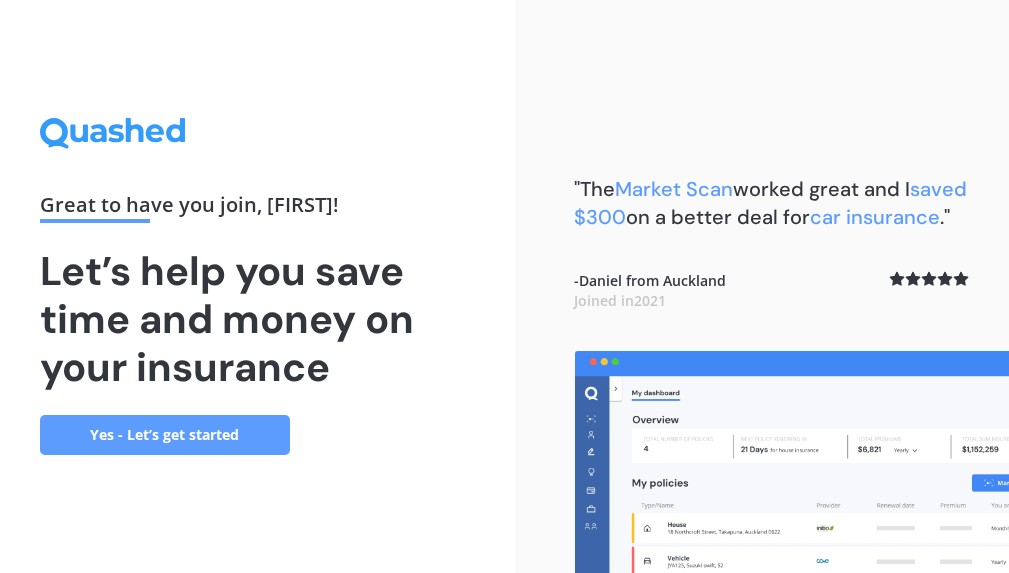 click on "Yes - Let’s get started" at bounding box center (165, 435) 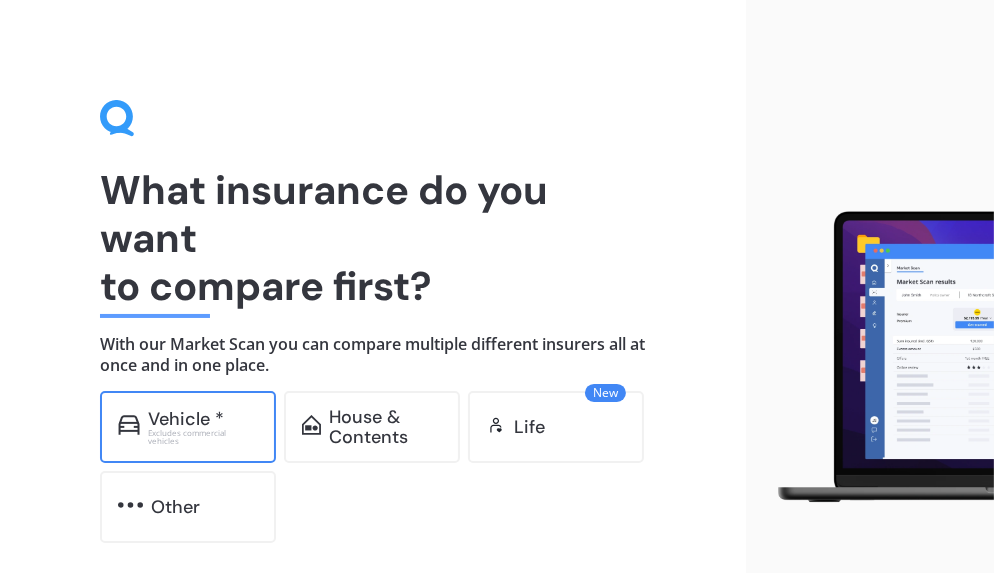 click on "Vehicle *" at bounding box center [186, 419] 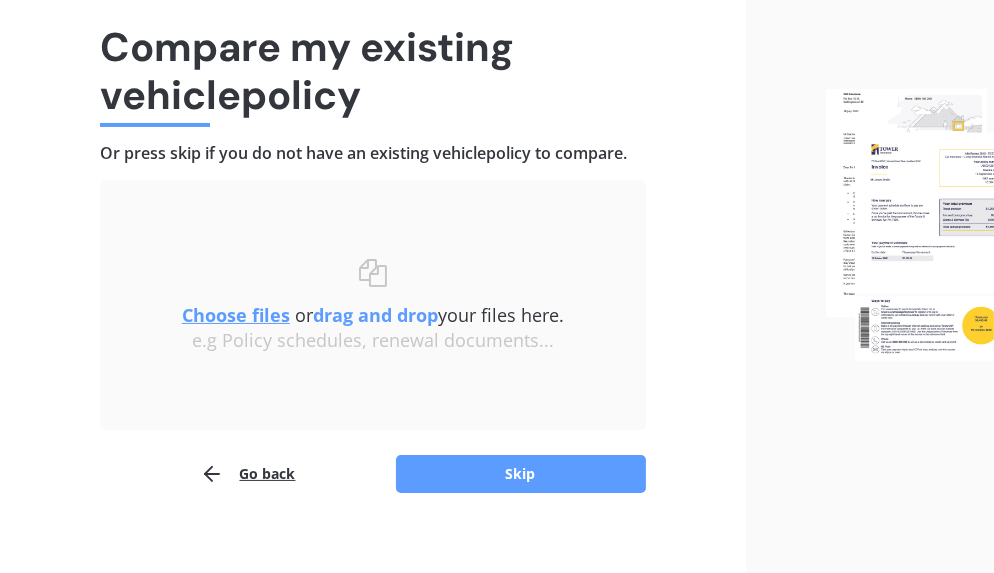 scroll, scrollTop: 163, scrollLeft: 0, axis: vertical 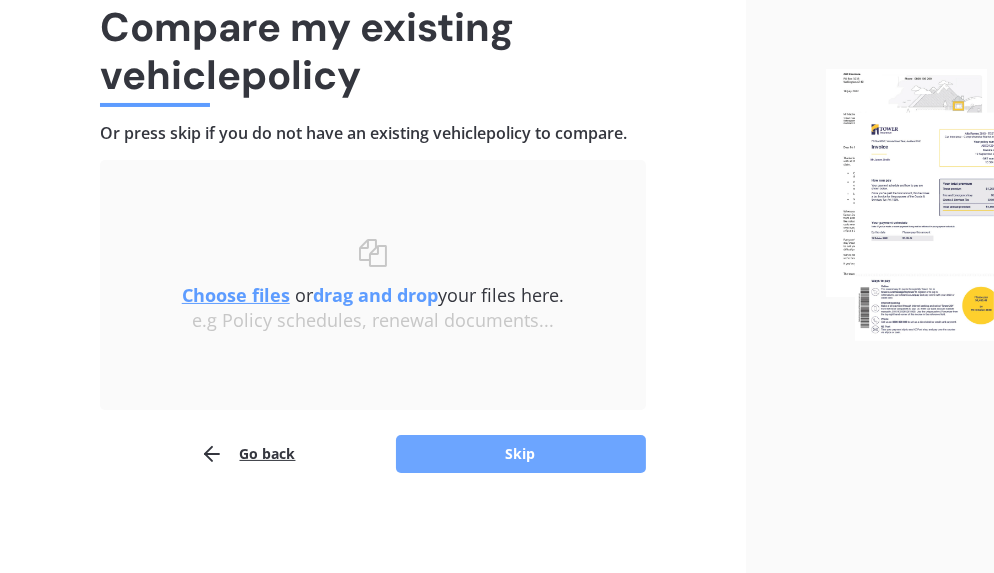 click on "Skip" at bounding box center (521, 454) 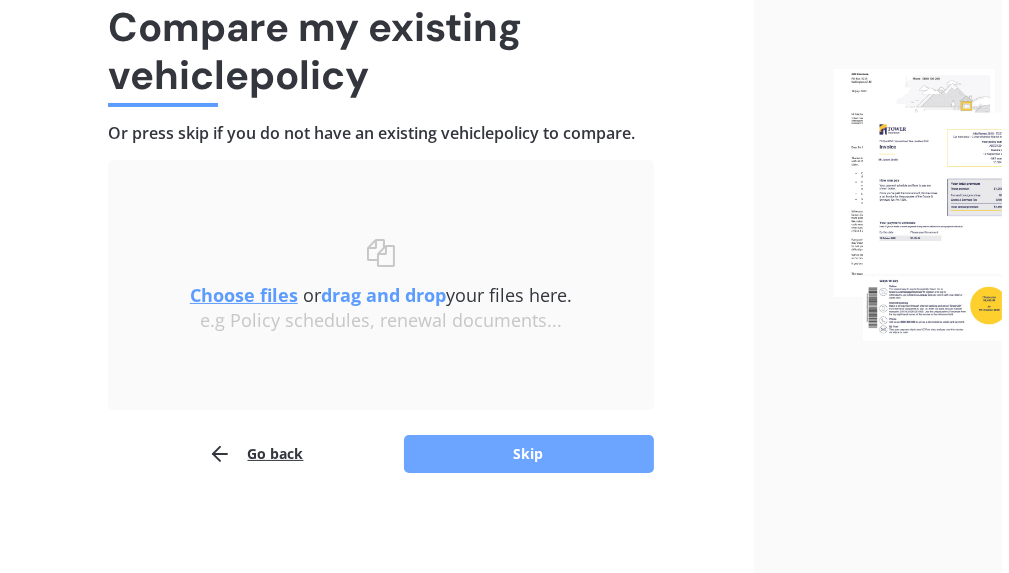 scroll, scrollTop: 0, scrollLeft: 0, axis: both 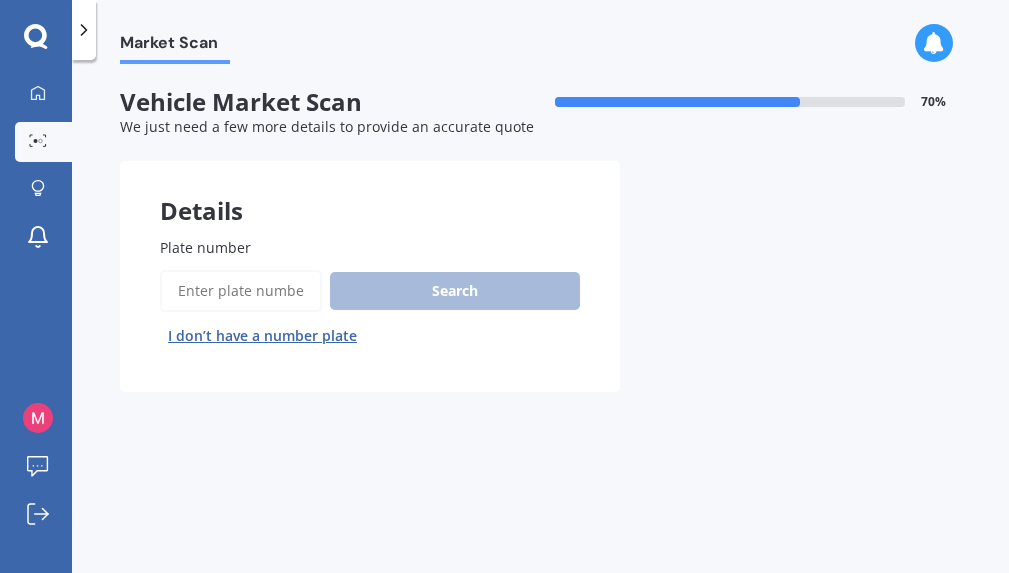 click on "Plate number" at bounding box center (241, 291) 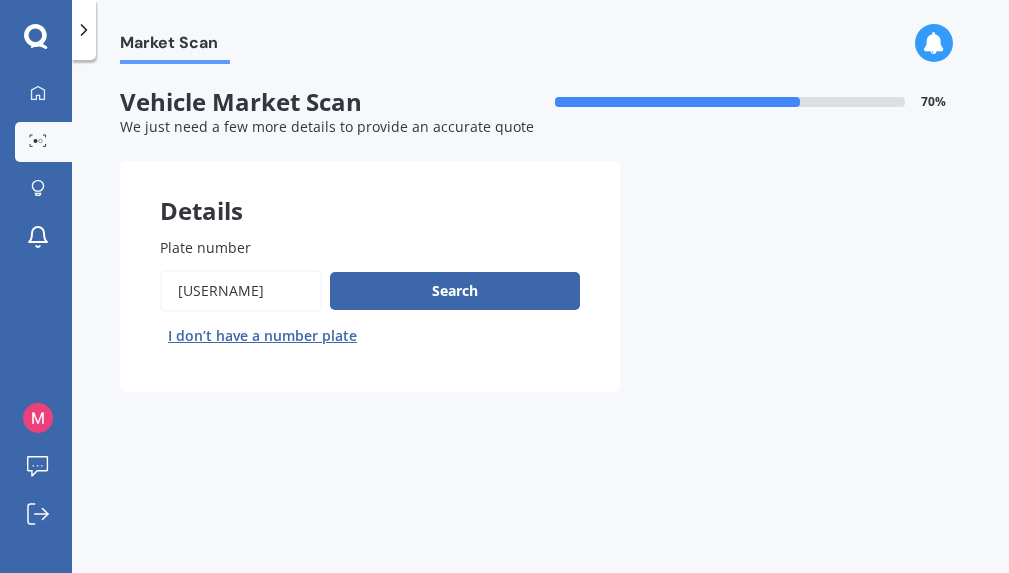 type on "[USERNAME]" 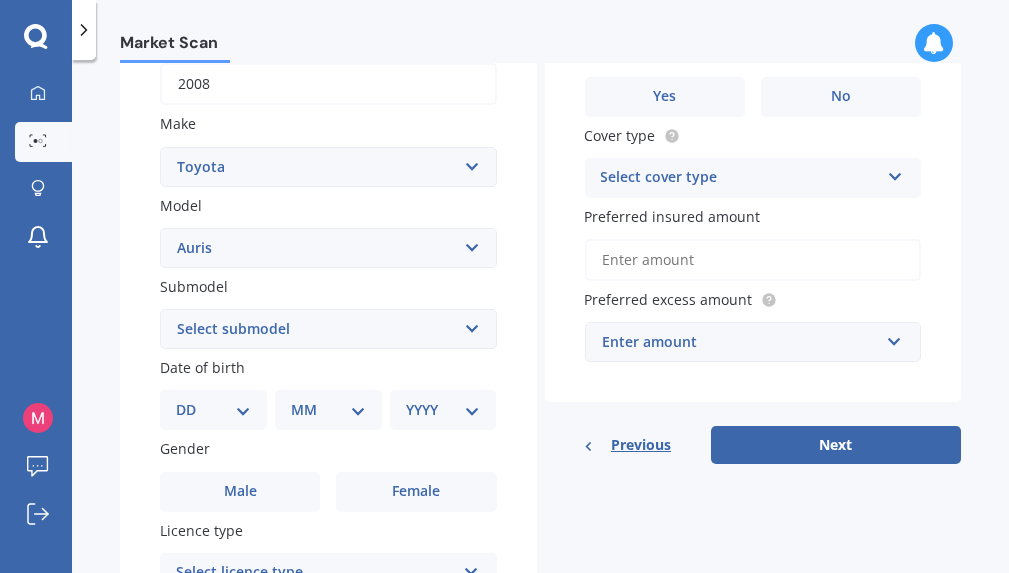 scroll, scrollTop: 400, scrollLeft: 0, axis: vertical 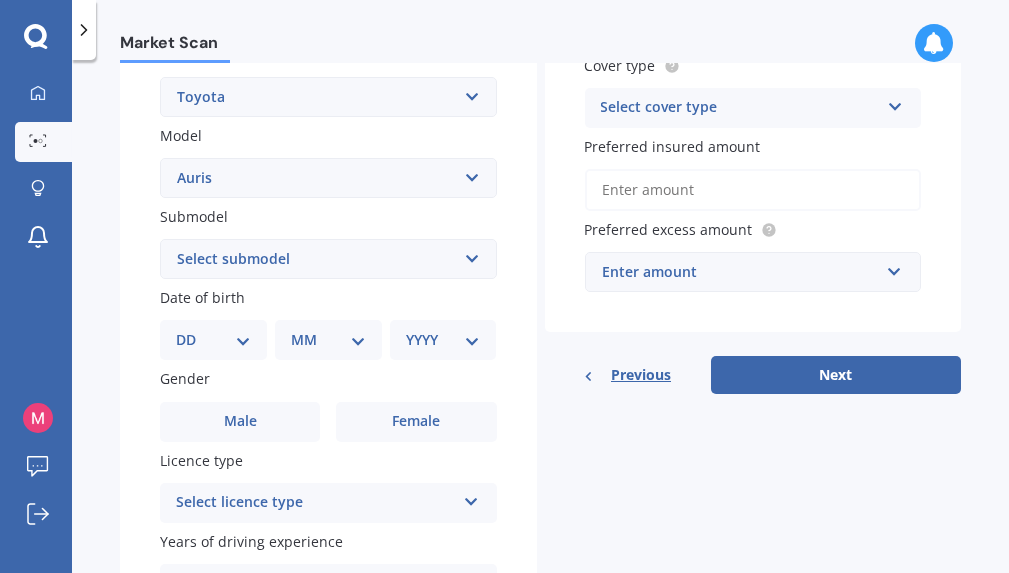 click on "Select submodel (All)" at bounding box center [328, 259] 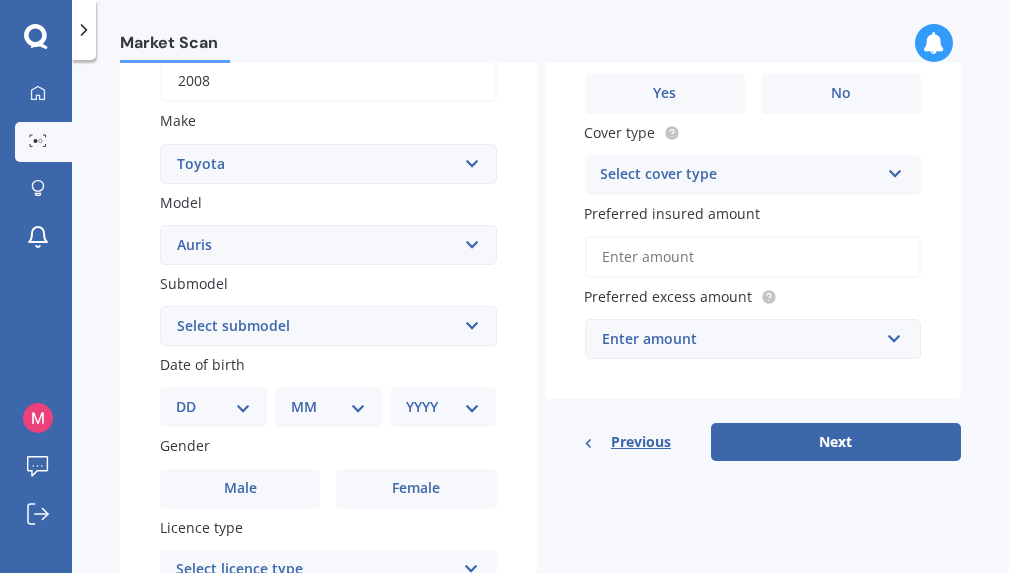 scroll, scrollTop: 300, scrollLeft: 0, axis: vertical 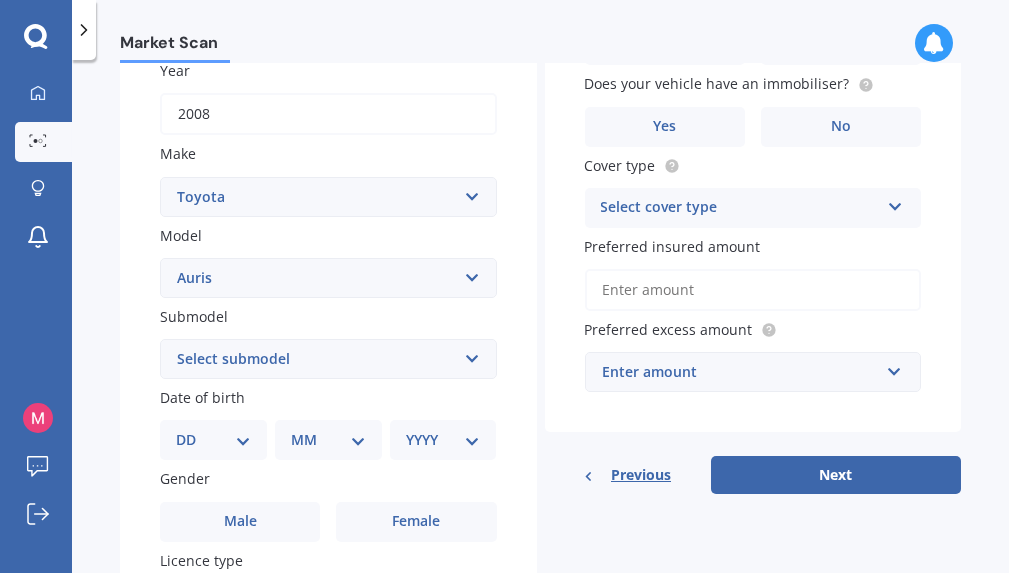 click on "DD 01 02 03 04 05 06 07 08 09 10 11 12 13 14 15 16 17 18 19 20 21 22 23 24 25 26 27 28 29 30 31" at bounding box center [213, 440] 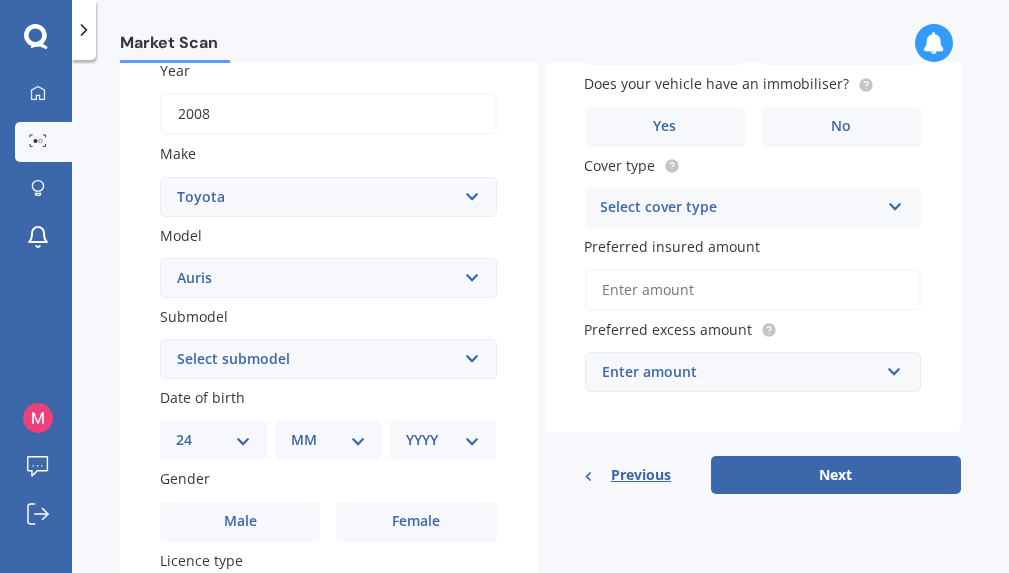 click on "DD 01 02 03 04 05 06 07 08 09 10 11 12 13 14 15 16 17 18 19 20 21 22 23 24 25 26 27 28 29 30 31" at bounding box center [213, 440] 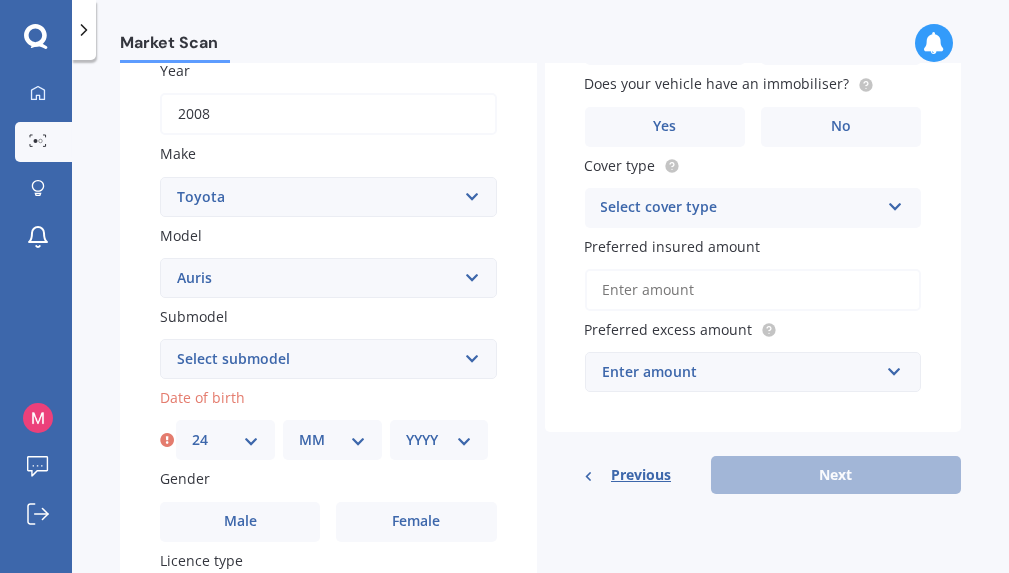 click on "MM 01 02 03 04 05 06 07 08 09 10 11 12" at bounding box center (332, 440) 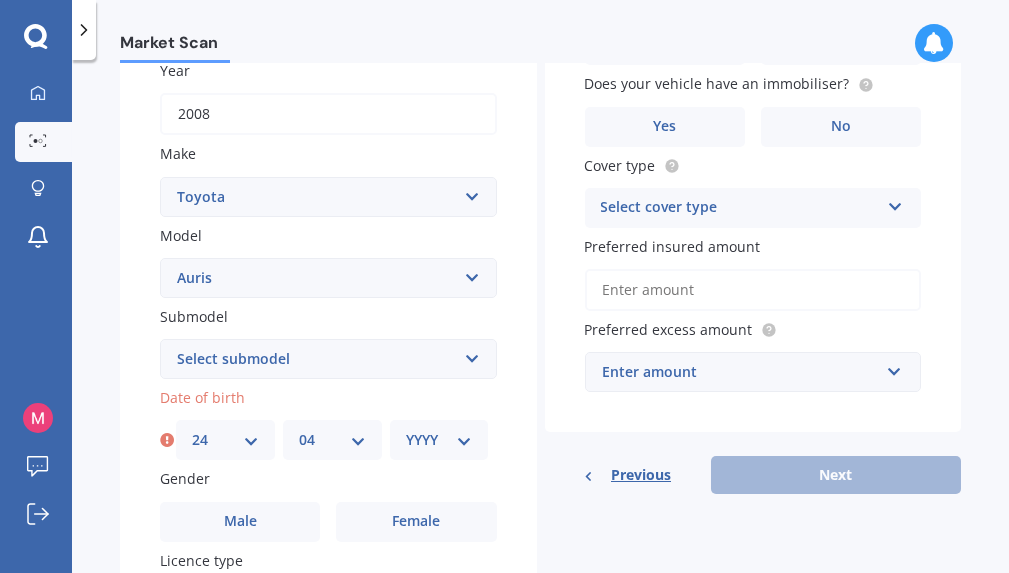 click on "MM 01 02 03 04 05 06 07 08 09 10 11 12" at bounding box center [332, 440] 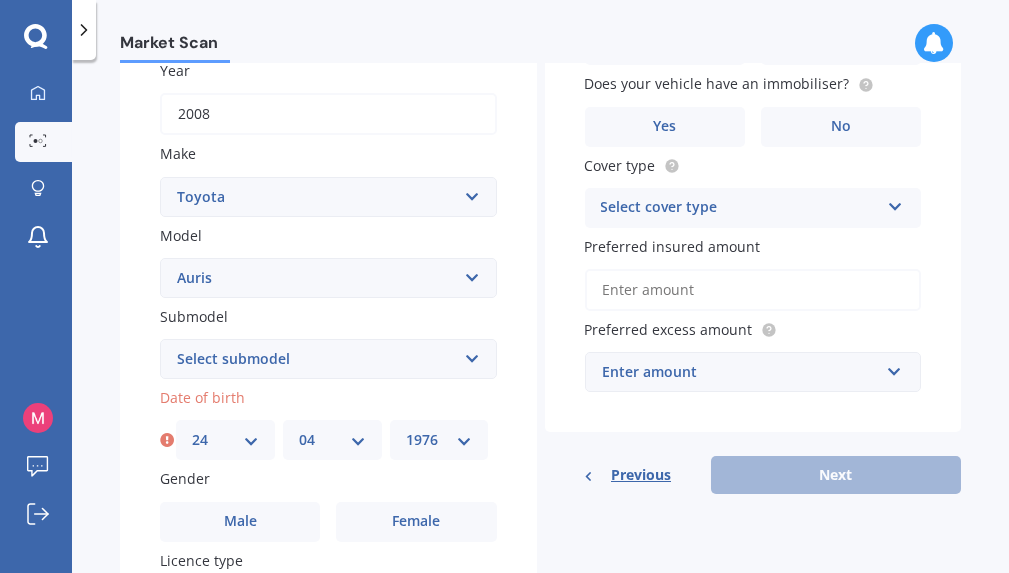 click on "YYYY 2025 2024 2023 2022 2021 2020 2019 2018 2017 2016 2015 2014 2013 2012 2011 2010 2009 2008 2007 2006 2005 2004 2003 2002 2001 2000 1999 1998 1997 1996 1995 1994 1993 1992 1991 1990 1989 1988 1987 1986 1985 1984 1983 1982 1981 1980 1979 1978 1977 1976 1975 1974 1973 1972 1971 1970 1969 1968 1967 1966 1965 1964 1963 1962 1961 1960 1959 1958 1957 1956 1955 1954 1953 1952 1951 1950 1949 1948 1947 1946 1945 1944 1943 1942 1941 1940 1939 1938 1937 1936 1935 1934 1933 1932 1931 1930 1929 1928 1927 1926" at bounding box center [439, 440] 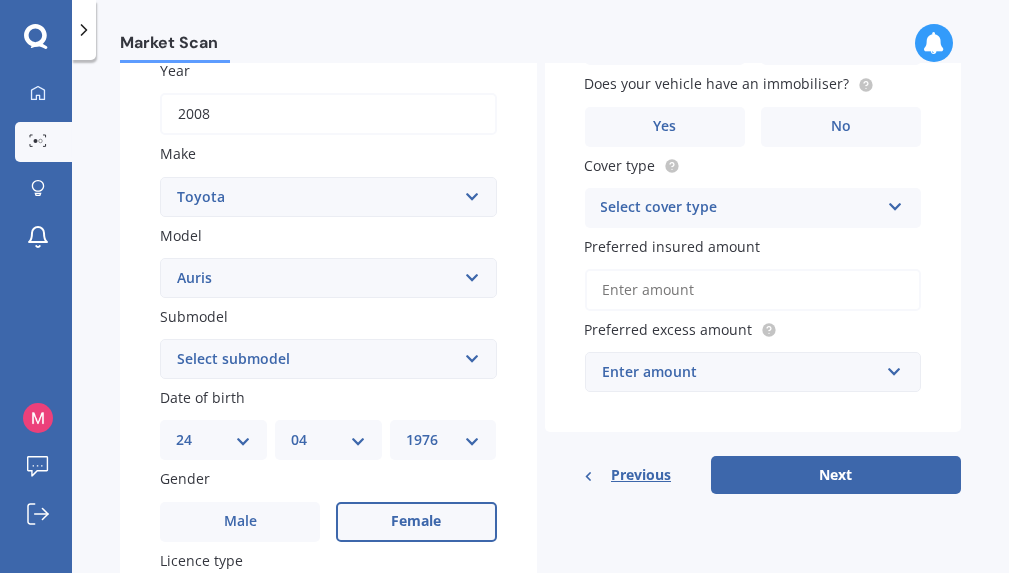 click on "Female" at bounding box center [416, 522] 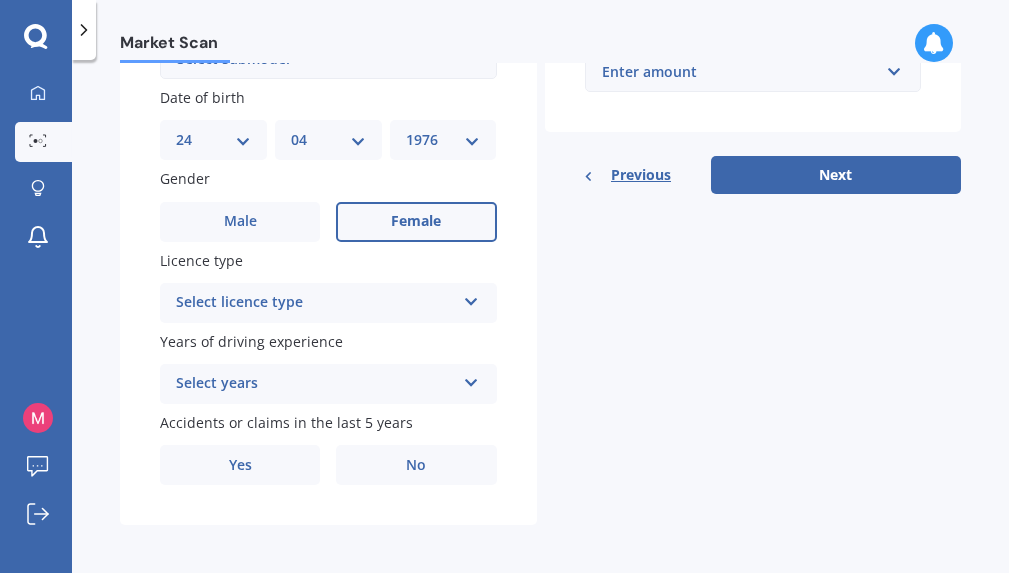 click at bounding box center (471, 298) 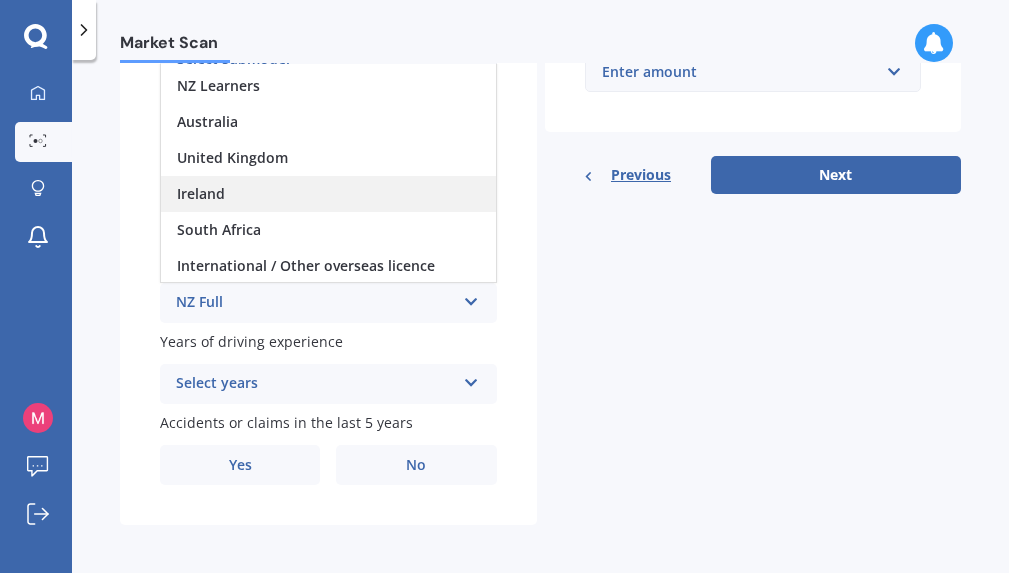 scroll, scrollTop: 1, scrollLeft: 0, axis: vertical 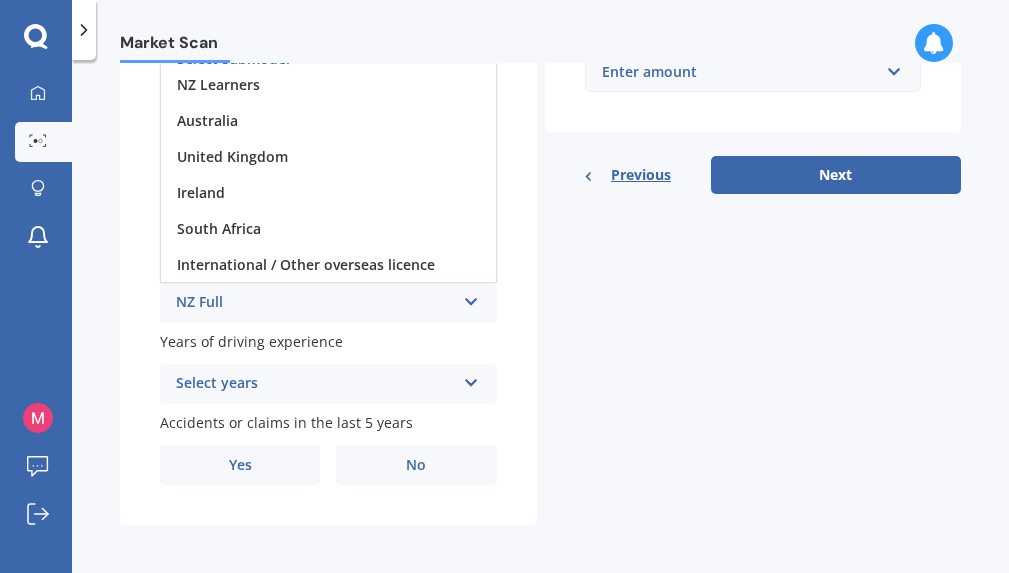 click on "Years of driving experience" at bounding box center [324, 341] 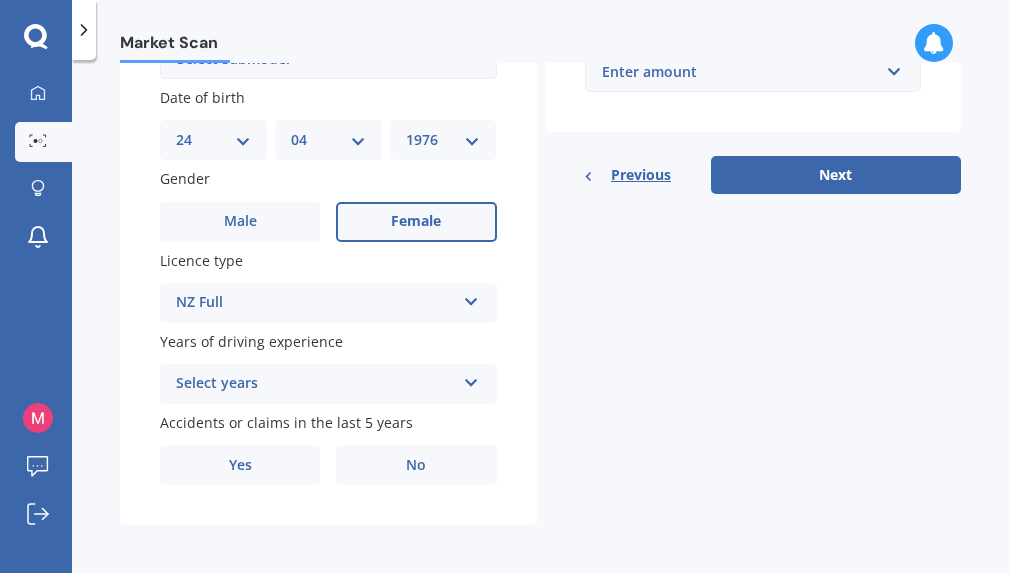 click at bounding box center (471, 298) 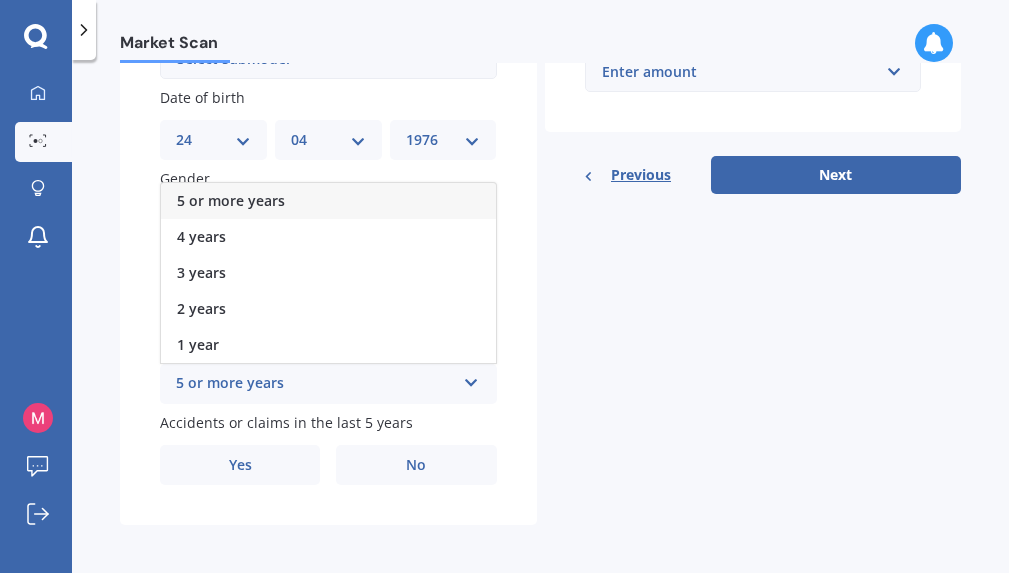 click on "5 or more years" at bounding box center [315, 384] 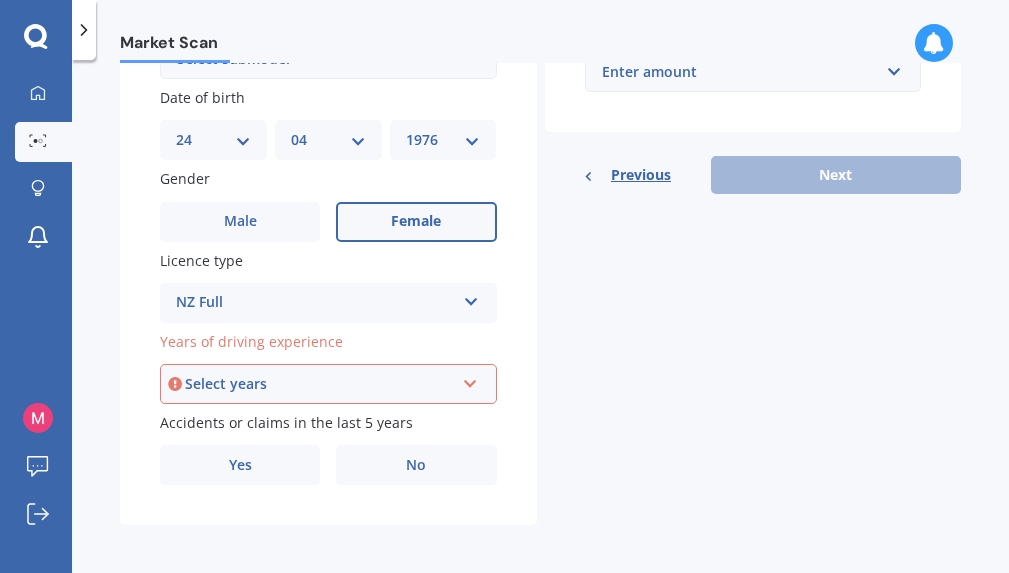 click at bounding box center (470, 380) 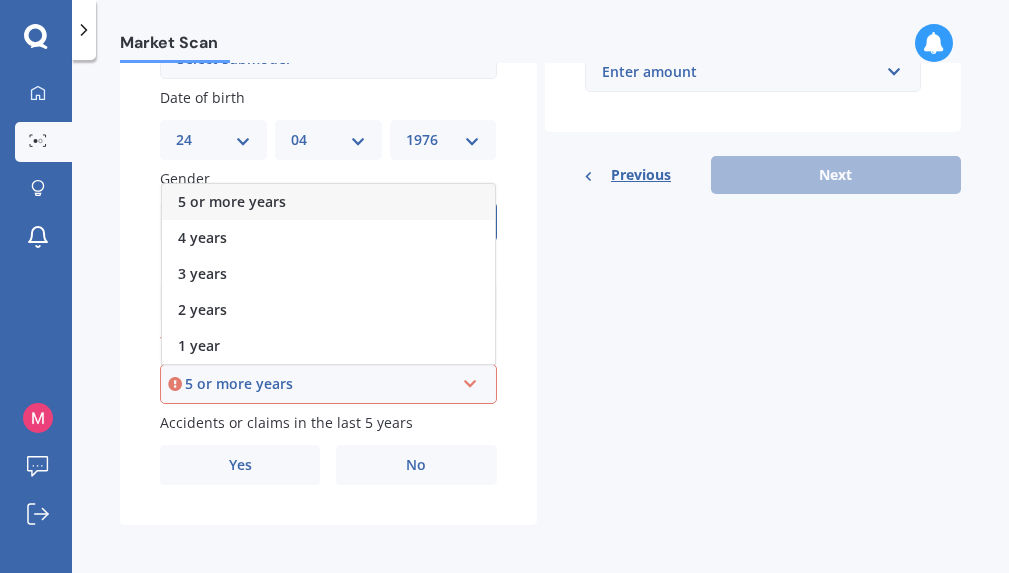 click on "5 or more years" at bounding box center [328, 202] 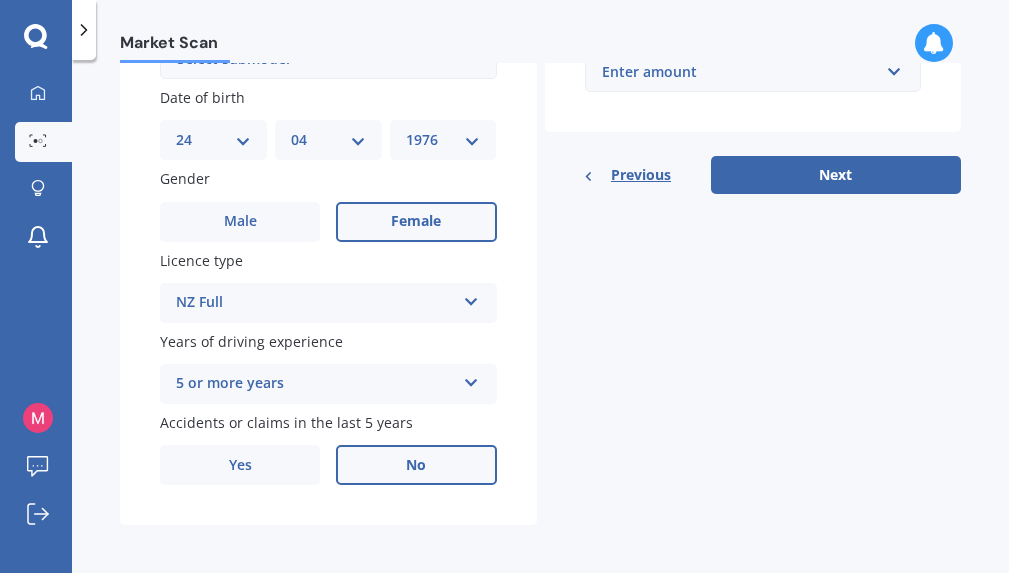 click on "No" at bounding box center (416, 222) 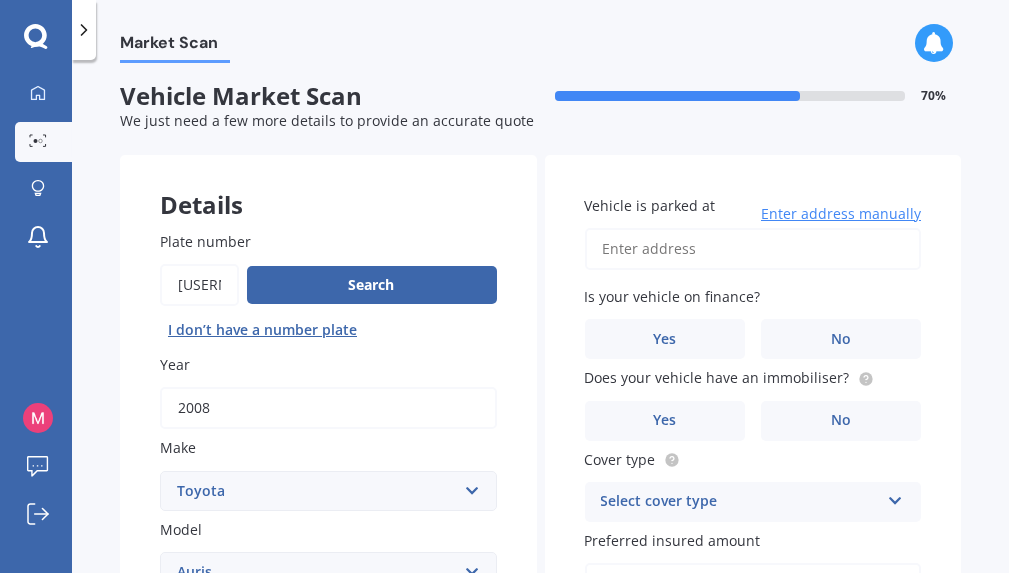 scroll, scrollTop: 0, scrollLeft: 0, axis: both 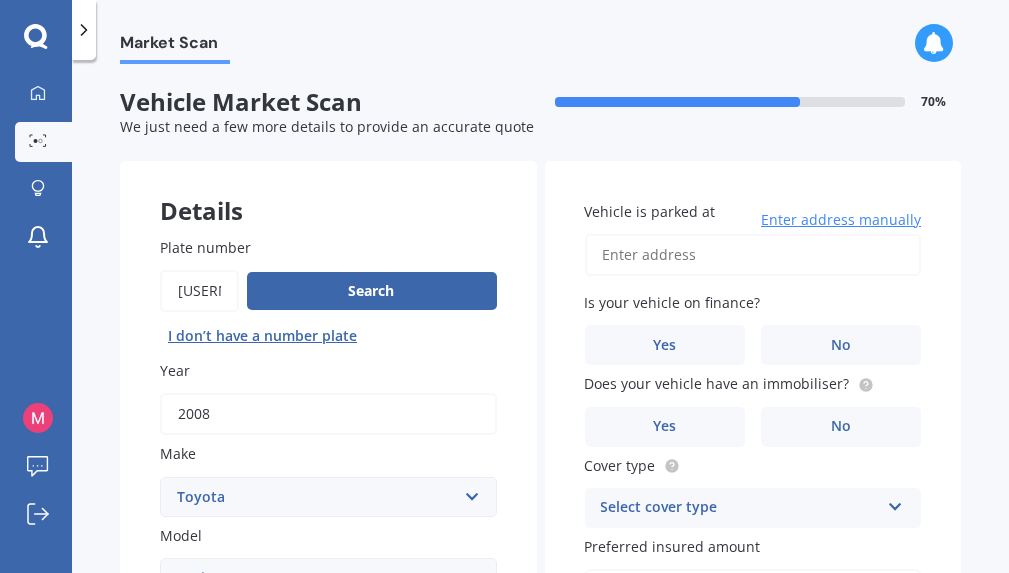 drag, startPoint x: 698, startPoint y: 338, endPoint x: 616, endPoint y: 256, distance: 115.965515 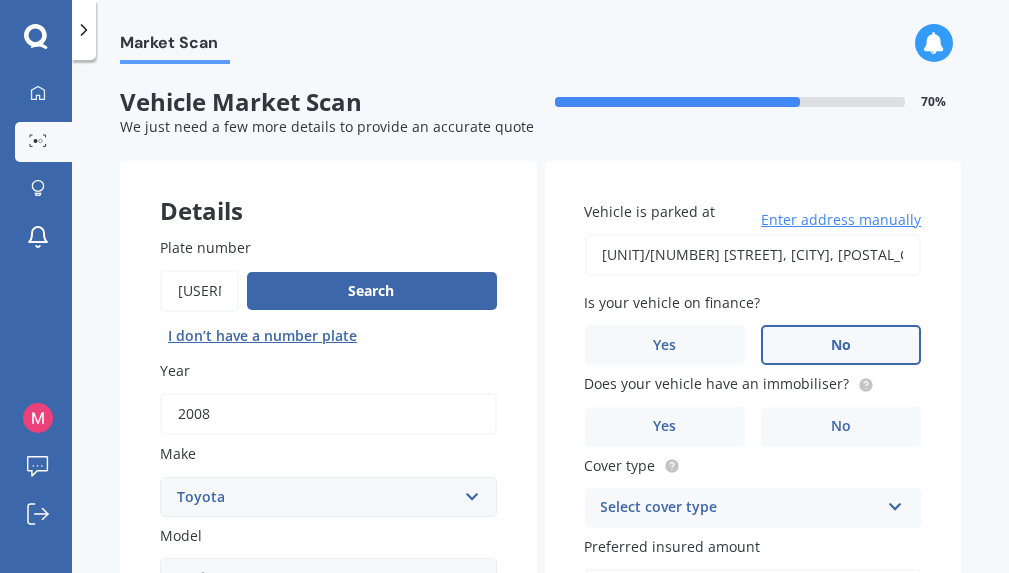 click on "No" at bounding box center (416, 822) 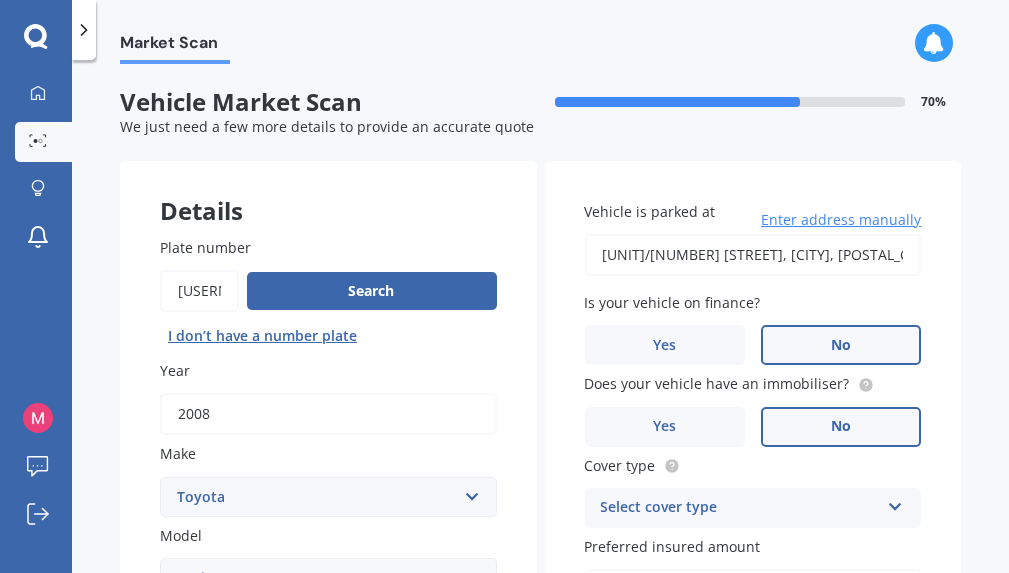 click on "No" at bounding box center [240, 821] 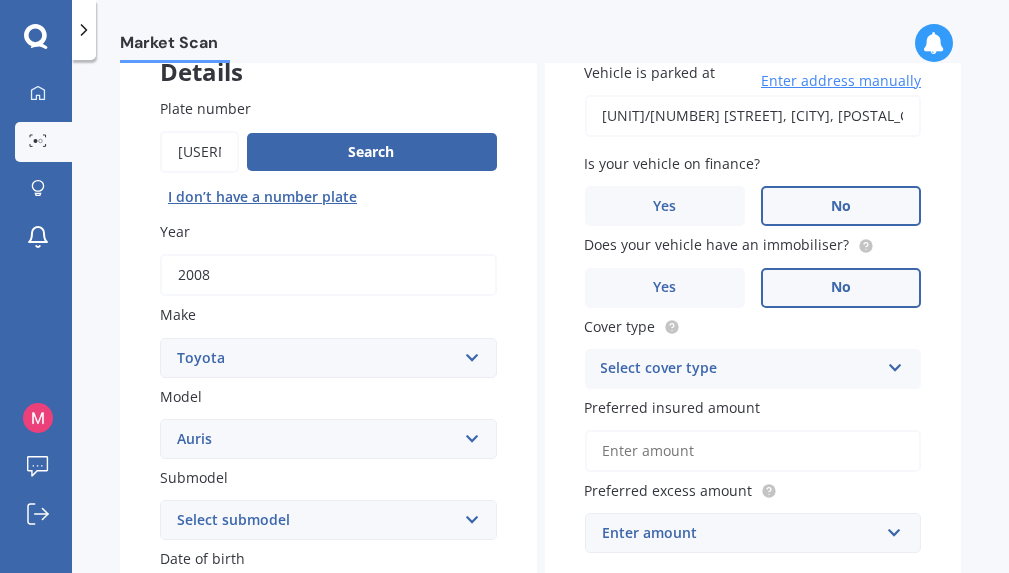scroll, scrollTop: 200, scrollLeft: 0, axis: vertical 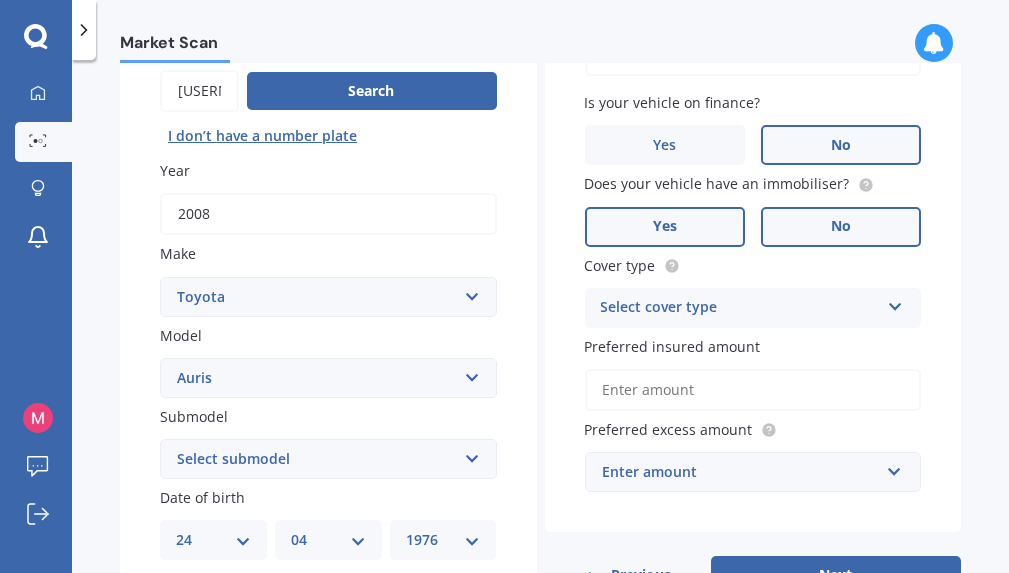 click on "Yes" at bounding box center [240, 622] 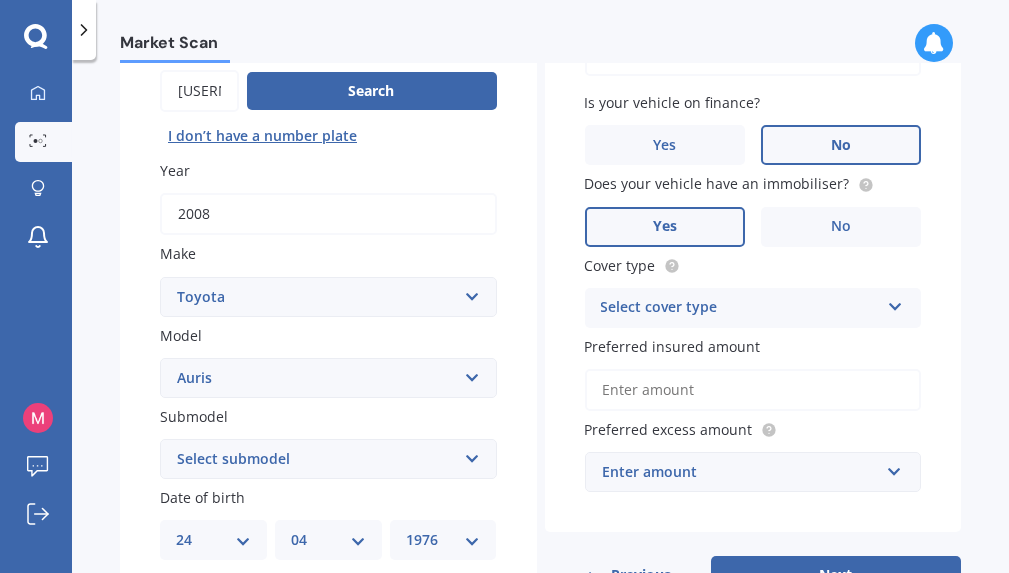 click at bounding box center (471, 698) 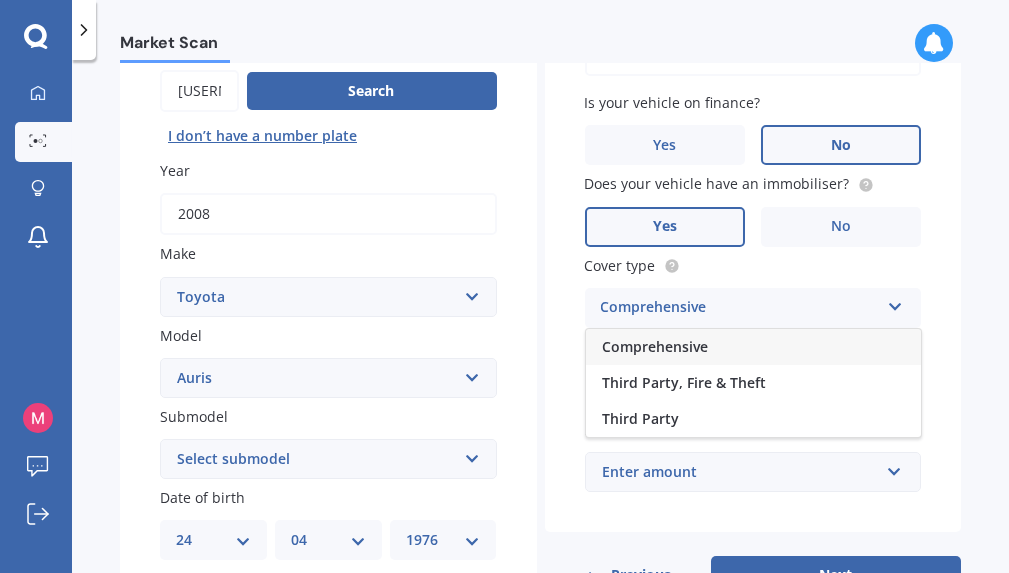 click on "Comprehensive" at bounding box center [753, 347] 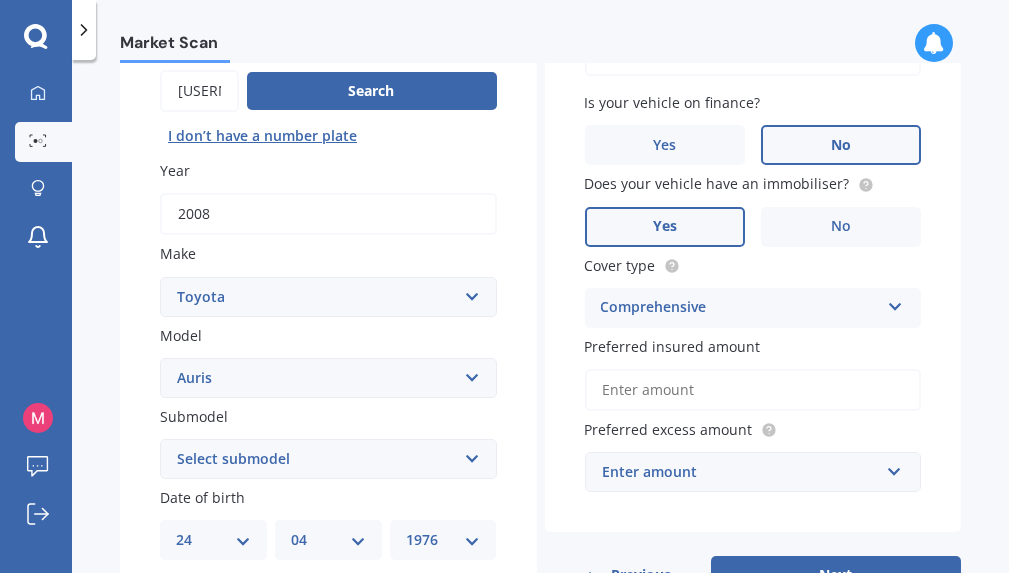 click on "Preferred insured amount" at bounding box center [753, 390] 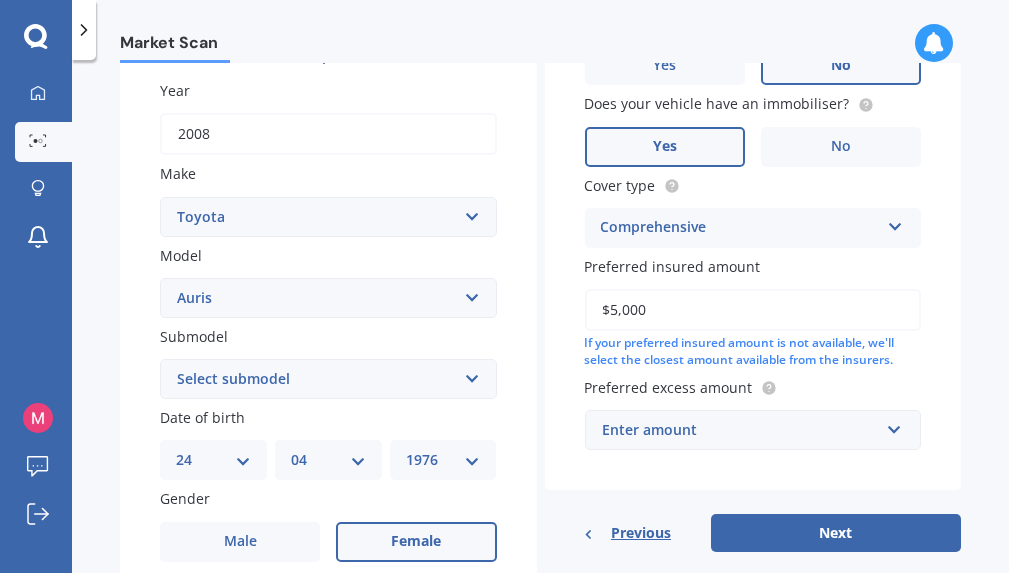 scroll, scrollTop: 300, scrollLeft: 0, axis: vertical 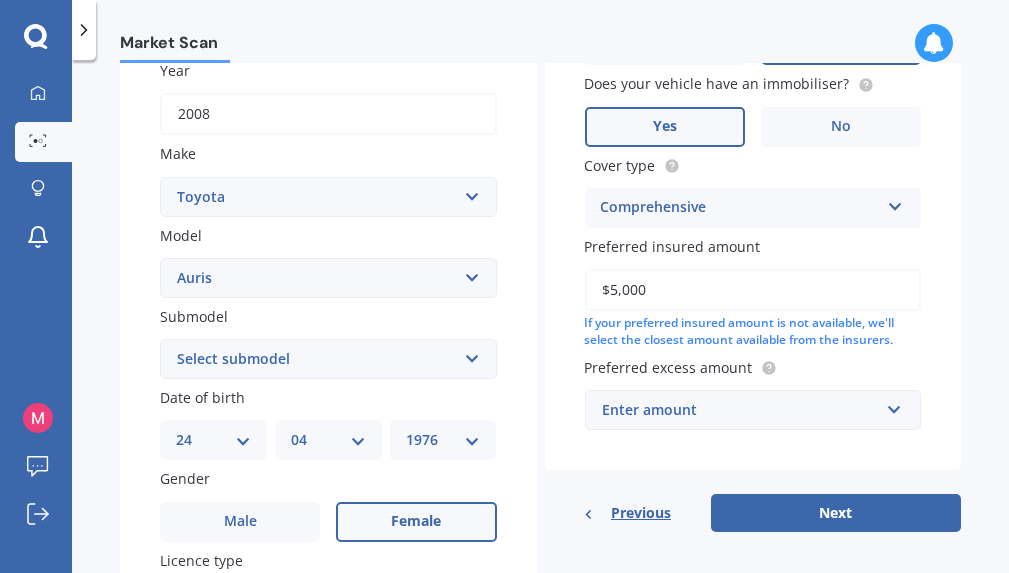 type on "$5,000" 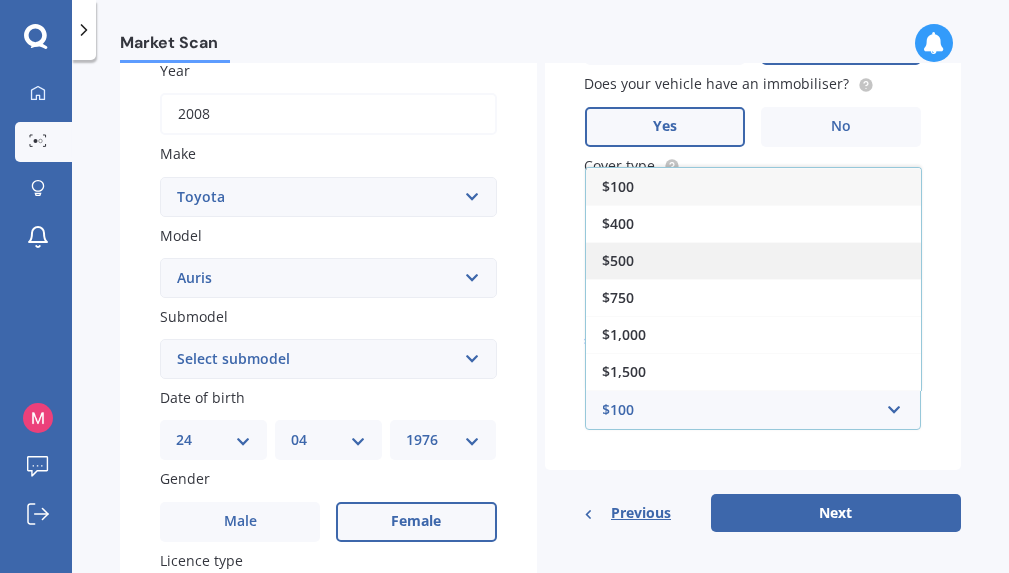 click on "$500" at bounding box center (753, 260) 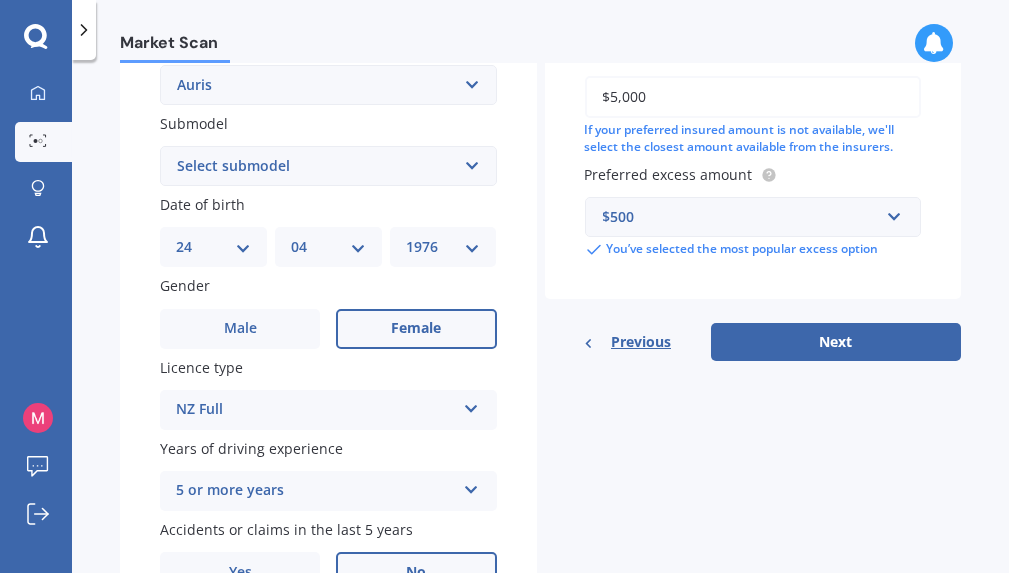scroll, scrollTop: 500, scrollLeft: 0, axis: vertical 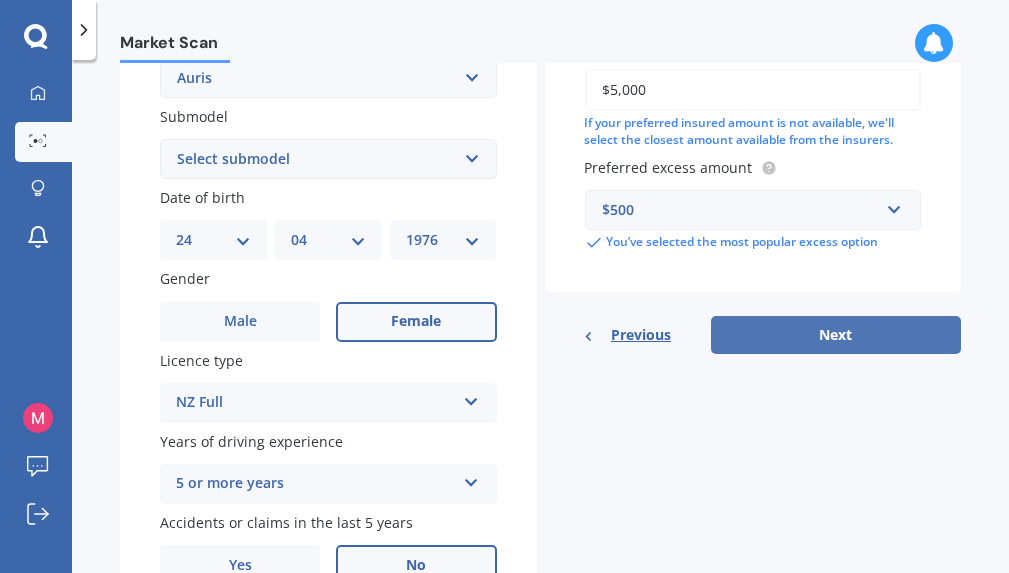 click on "Next" at bounding box center (836, 335) 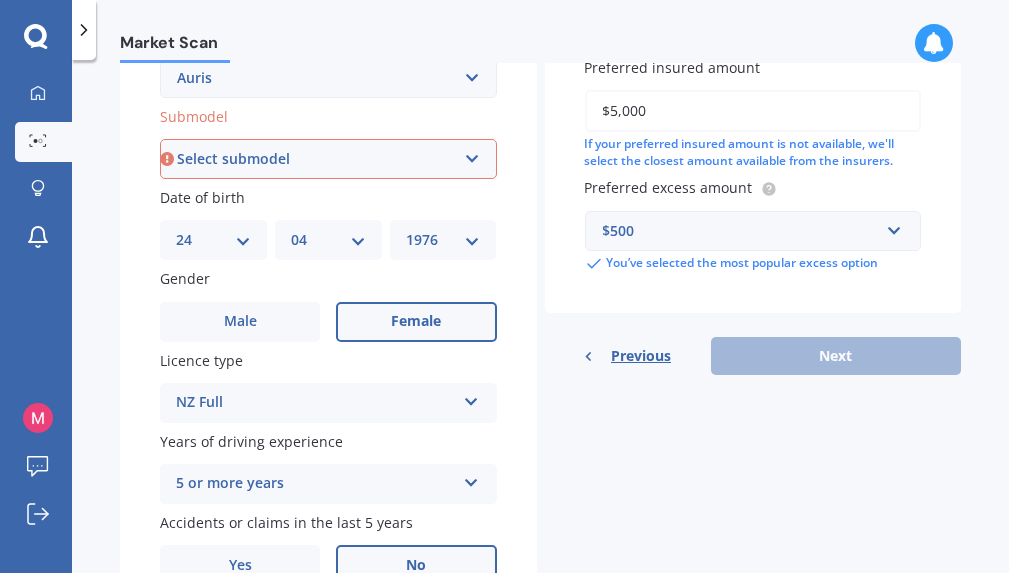 click on "Select submodel (All)" at bounding box center [328, 159] 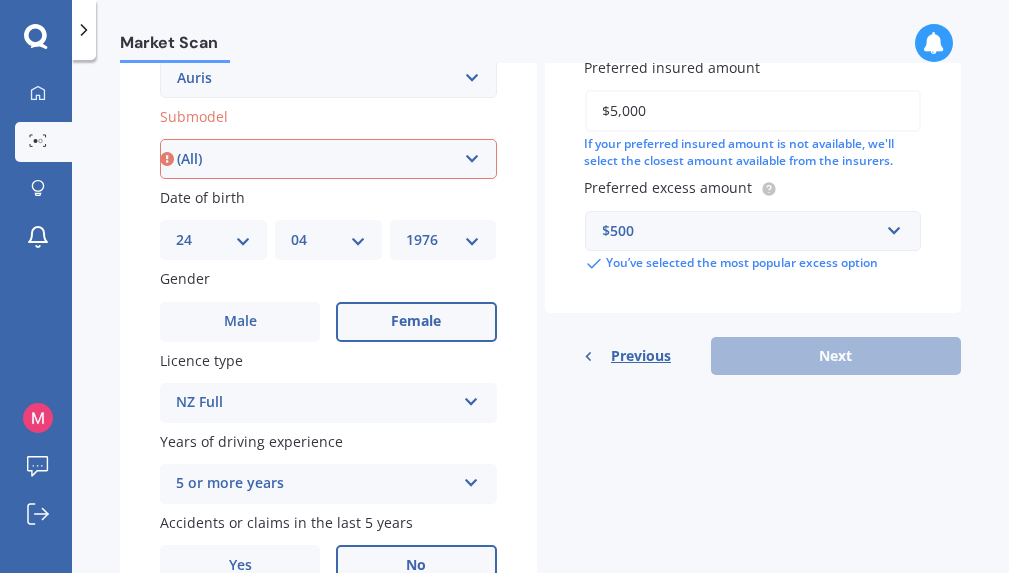 click on "Select submodel (All)" at bounding box center (328, 159) 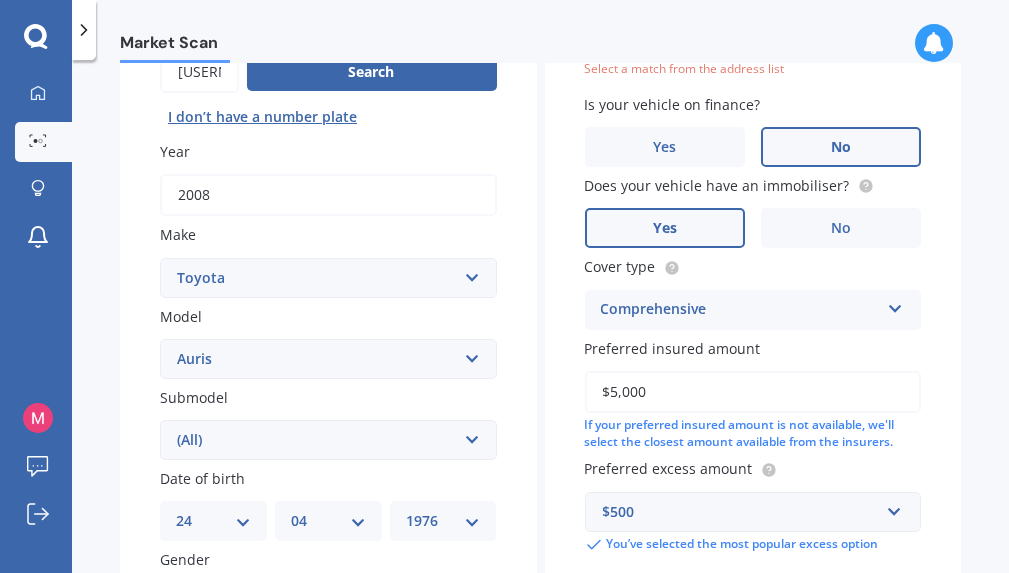 scroll, scrollTop: 136, scrollLeft: 0, axis: vertical 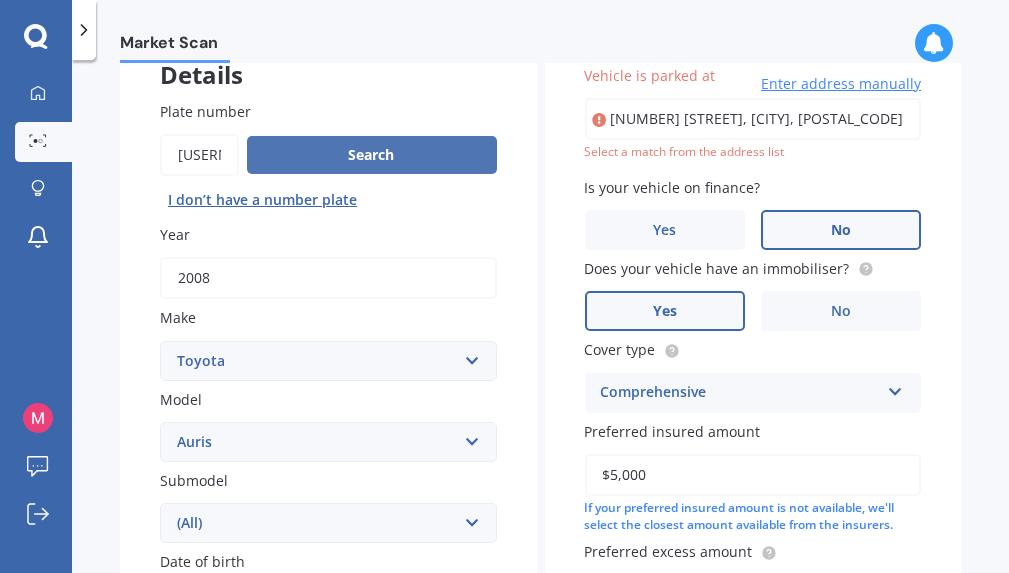 click on "Search" at bounding box center (372, 155) 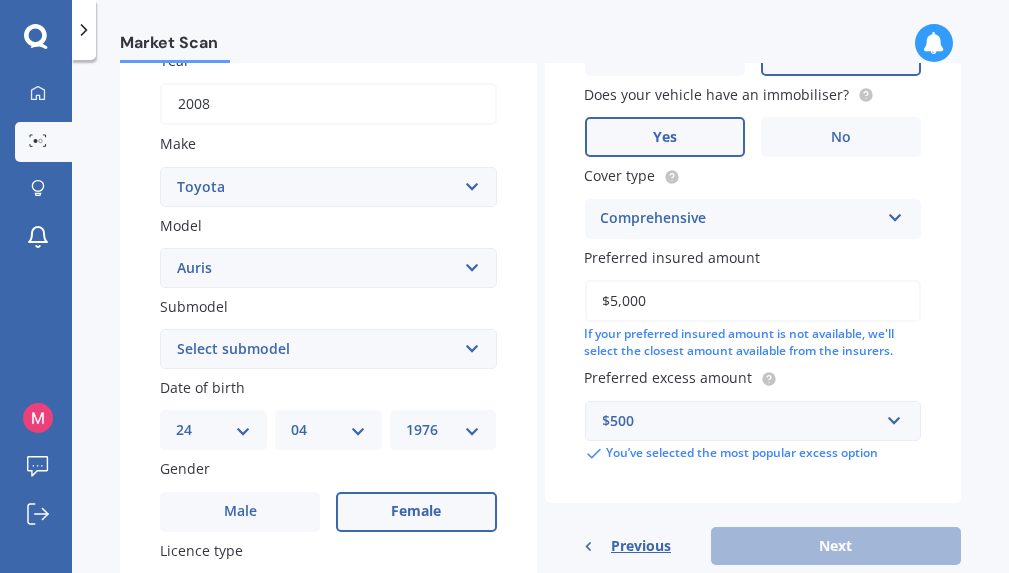 scroll, scrollTop: 336, scrollLeft: 0, axis: vertical 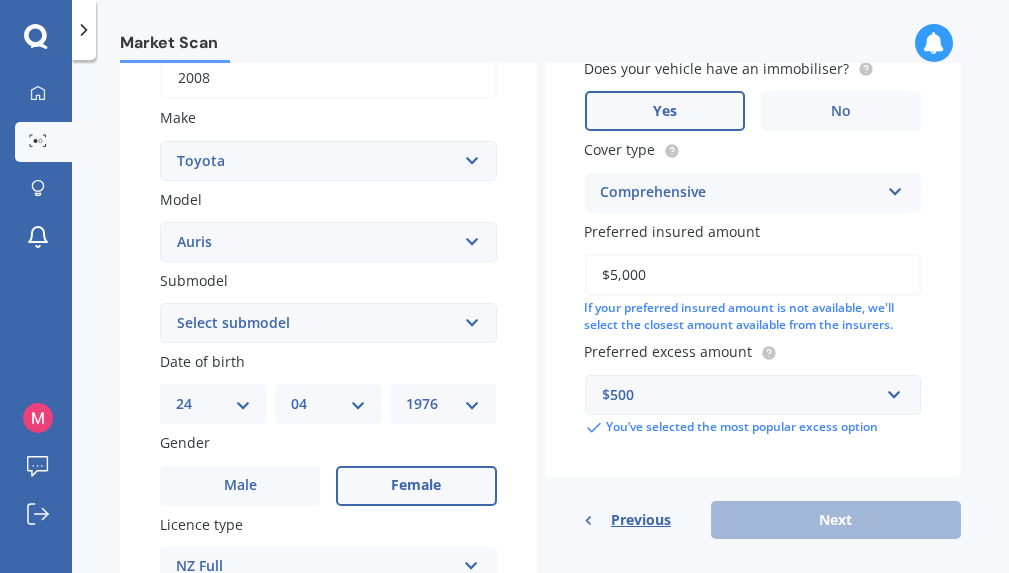 click on "Select model 4 Runner 86 Allex Allion Alphard Altezza Aqua Aristo Aurion Auris Avalon Avensis AYGO bB Belta Blade Blizzard 4WD Brevis Bundera 4WD C-HR Caldina Cami Camry Carib Carina Cavalier Celica Celsior Century Ceres Chaser Coaster Corolla Corona Corsa Cressida Cresta Crown Curren Cynos Deliboy Duet Dyna Echo Esquire Estima FJ Fortuner Funcargo Gaia Gracia Grande Granvia Harrier Hiace Highlander HILUX Ipsum iQ Isis IST Kluger Landcruiser LANDCRUISER PRADO Levin Liteace Marino Mark 2 Mark X Mirai MR-S MR2 Nadia Noah Nova Opa Paseo Passo Pixis Platz Porte Premio Previa MPV Prius Probox Progres Qualis Ractis RAIZE Raum RAV-4 Regius Van Runx Rush Sai Scepter Sera Sienta Soarer Spacio Spade Sprinter Starlet Succeed Supra Surf Tank Tarago Tercel Townace Toyo-ace Trueno Tundra Vanguard Vellfire Verossa Vienta Vista Vitz Voltz Voxy Will Windom Wish Yaris" at bounding box center [328, 242] 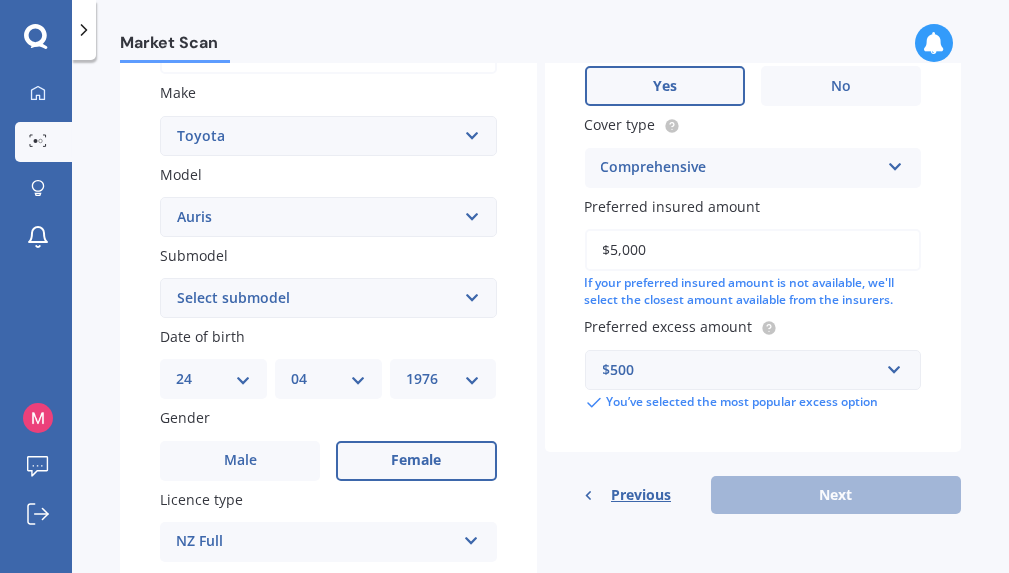 scroll, scrollTop: 306, scrollLeft: 0, axis: vertical 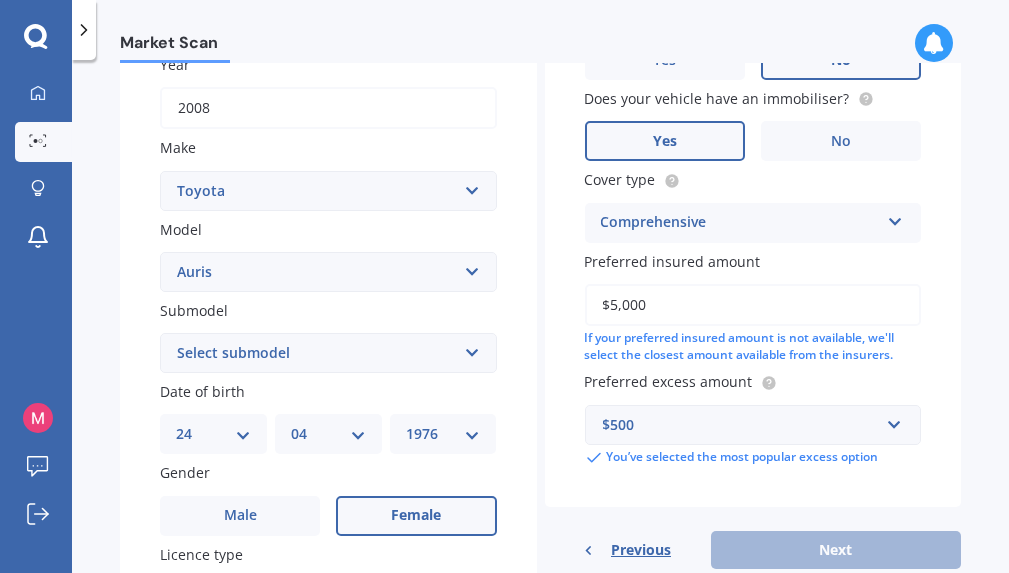click on "Select submodel (All)" at bounding box center [328, 353] 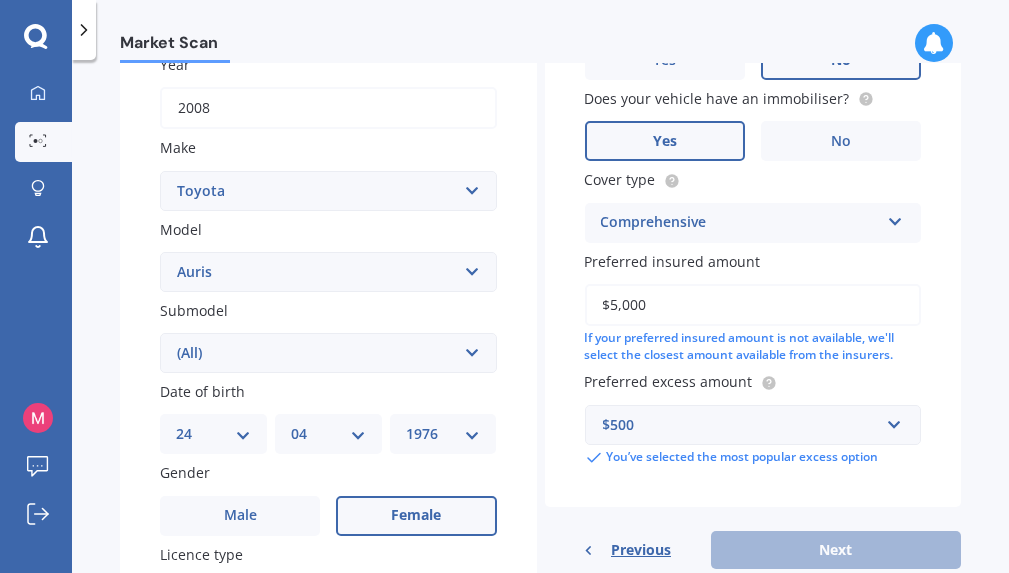 click on "Select submodel (All)" at bounding box center (328, 353) 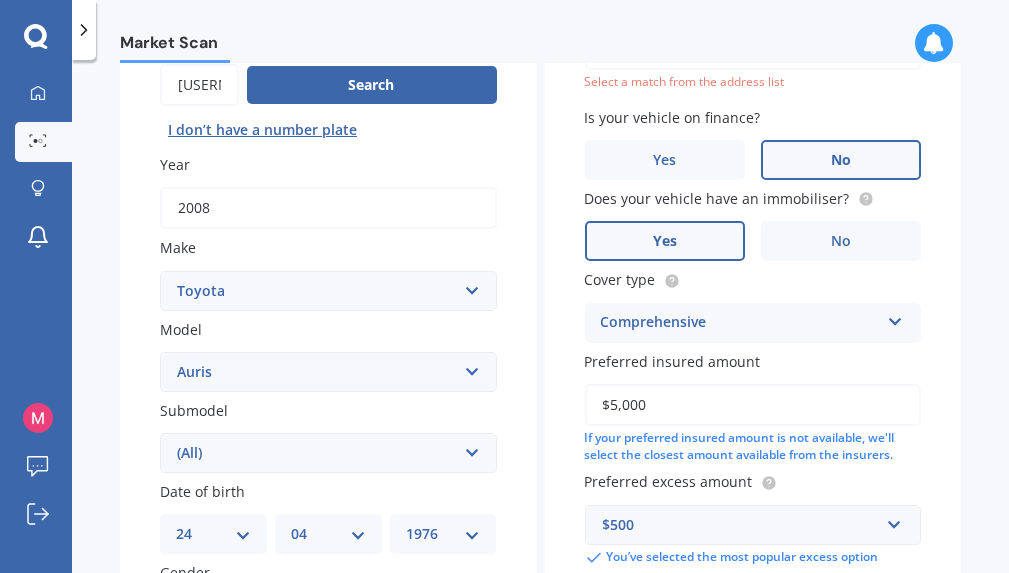 scroll, scrollTop: 0, scrollLeft: 0, axis: both 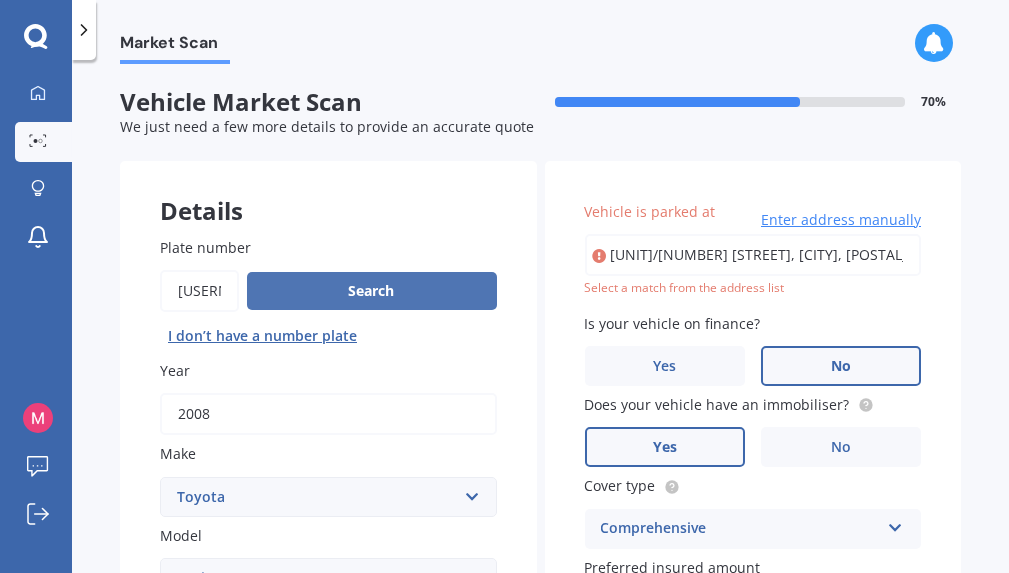 click on "Search" at bounding box center [372, 291] 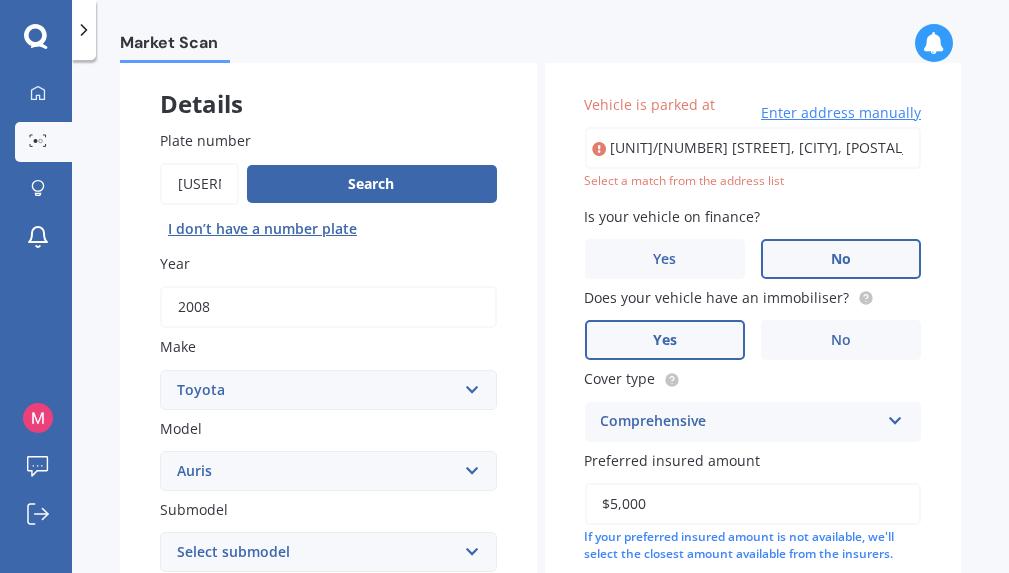 scroll, scrollTop: 106, scrollLeft: 0, axis: vertical 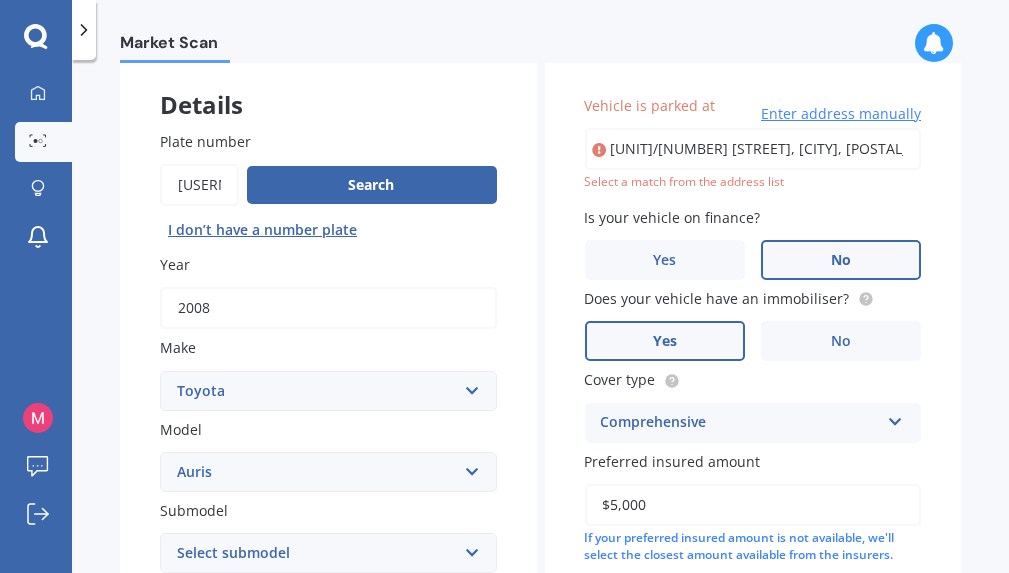 click on "[UNIT]/[NUMBER] [STREET], [CITY], [POSTAL_CODE]" at bounding box center [753, 149] 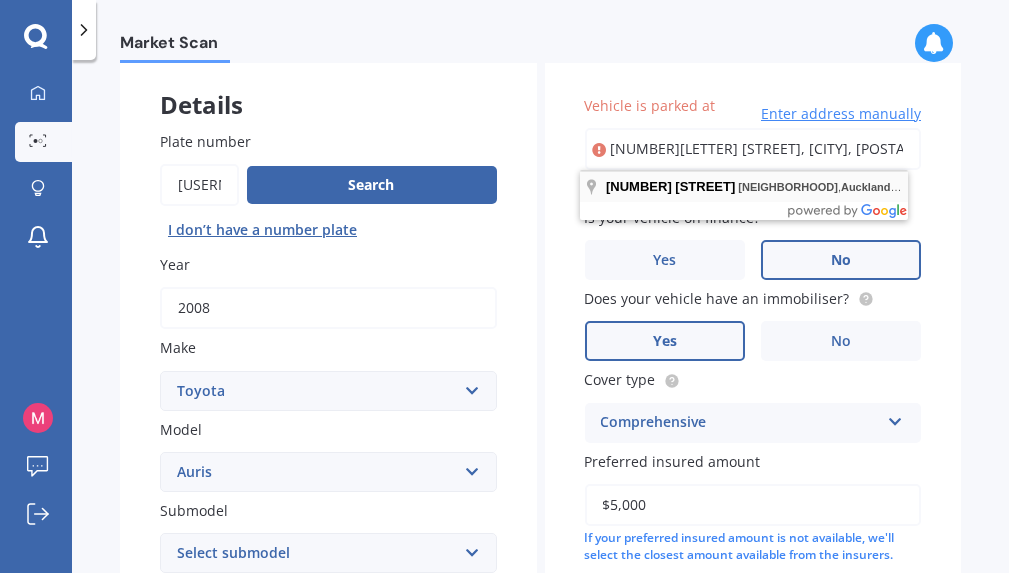 type on "[NUMBER][LETTER] [STREET], [CITY], [POSTAL_CODE]" 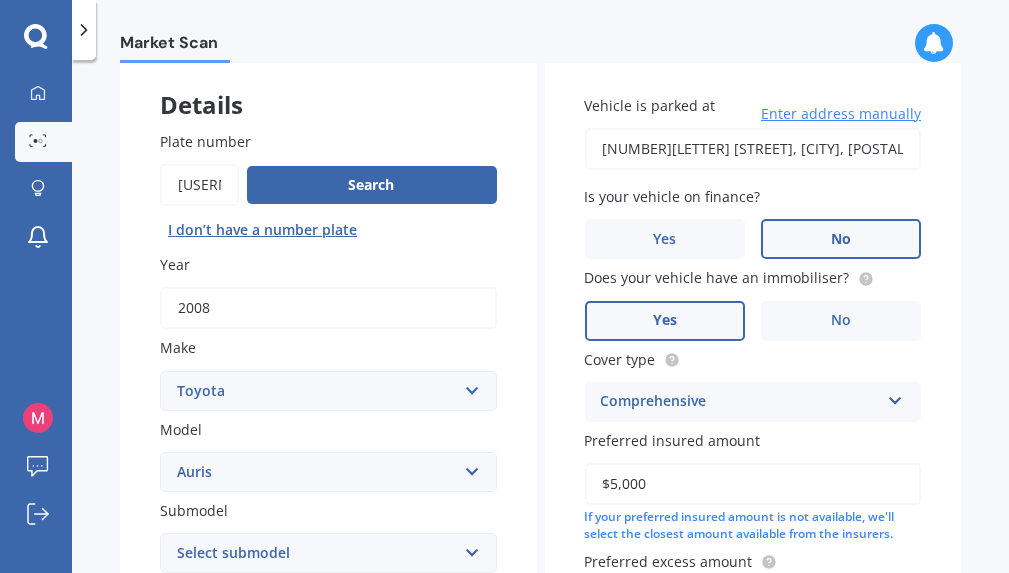scroll, scrollTop: 406, scrollLeft: 0, axis: vertical 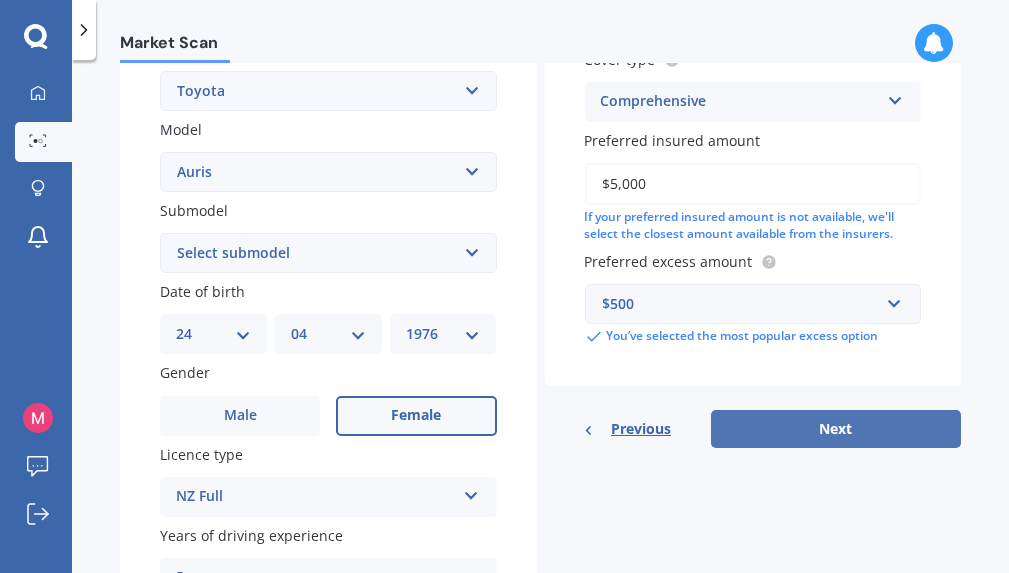 click on "Next" at bounding box center [836, 429] 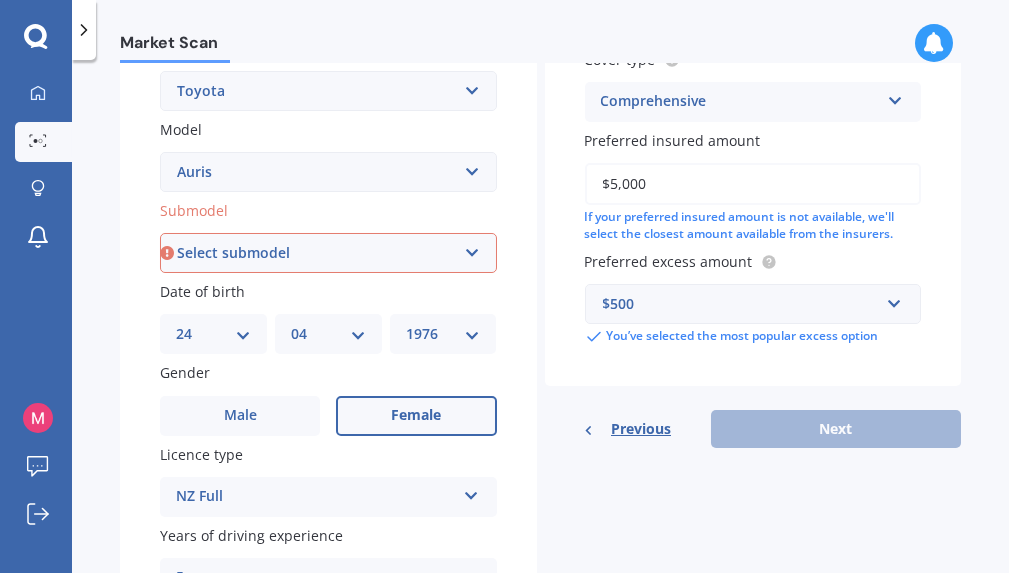 click on "Select submodel (All)" at bounding box center [328, 253] 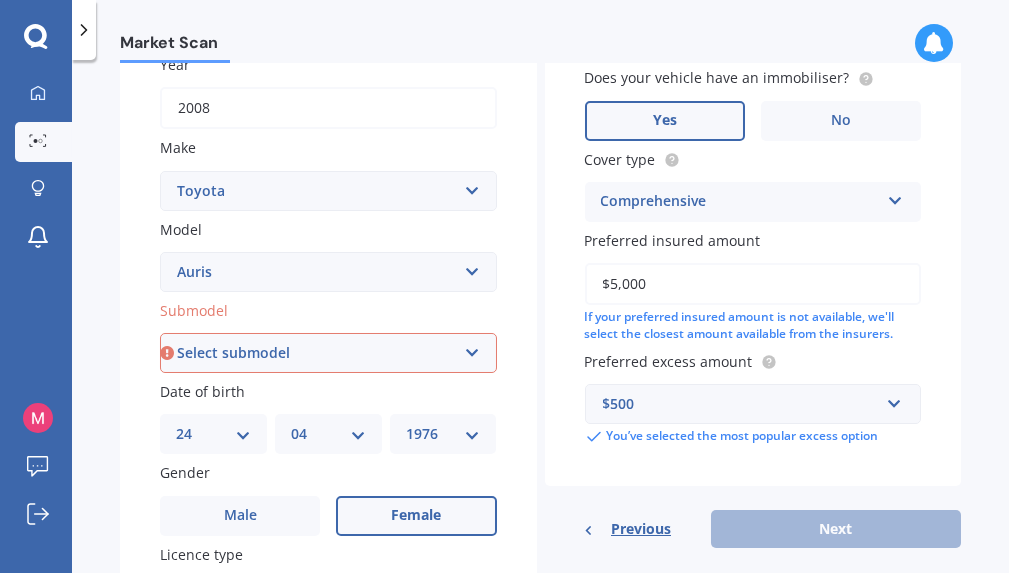 scroll, scrollTop: 206, scrollLeft: 0, axis: vertical 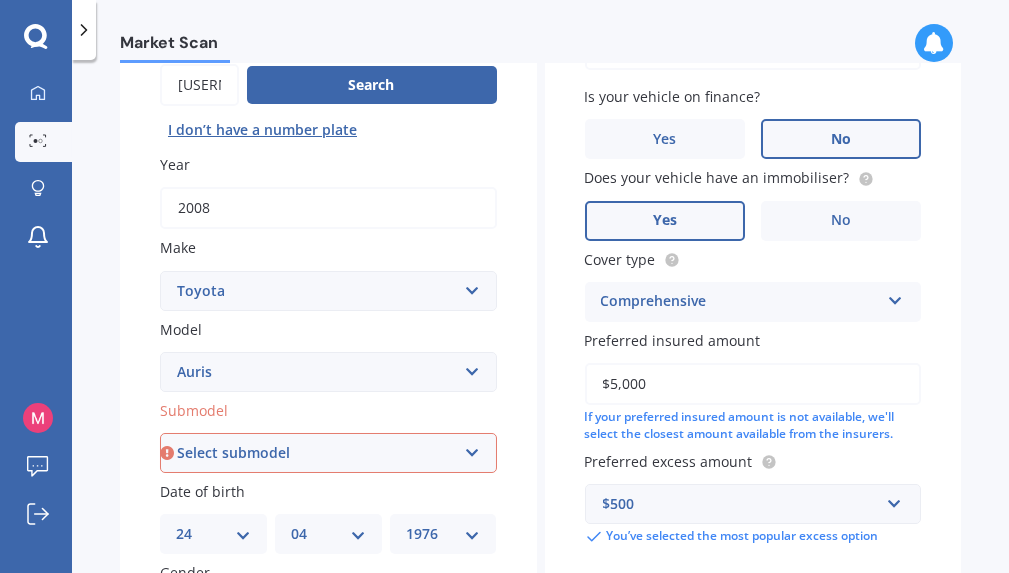 click on "Select submodel (All)" at bounding box center [328, 453] 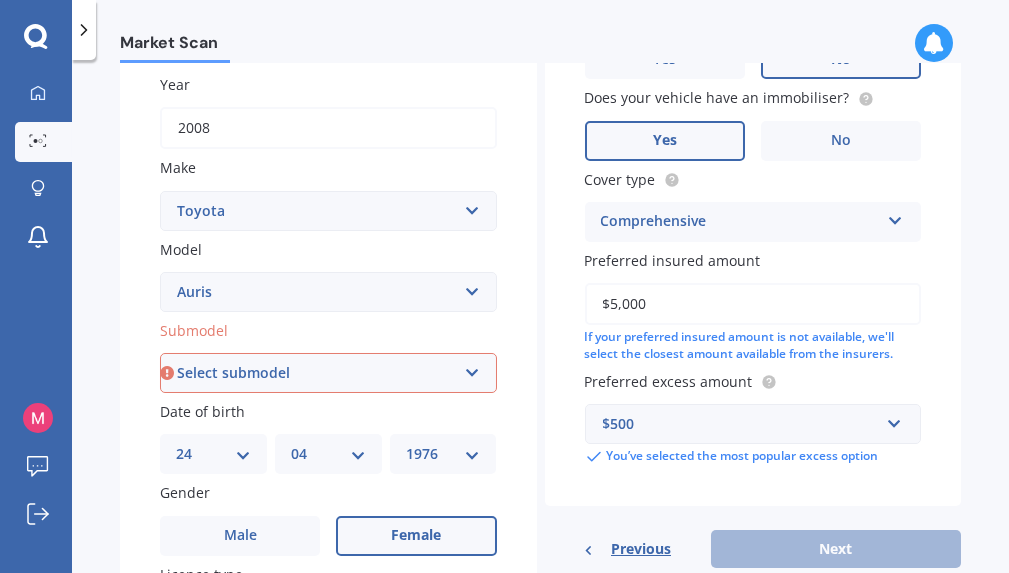 scroll, scrollTop: 306, scrollLeft: 0, axis: vertical 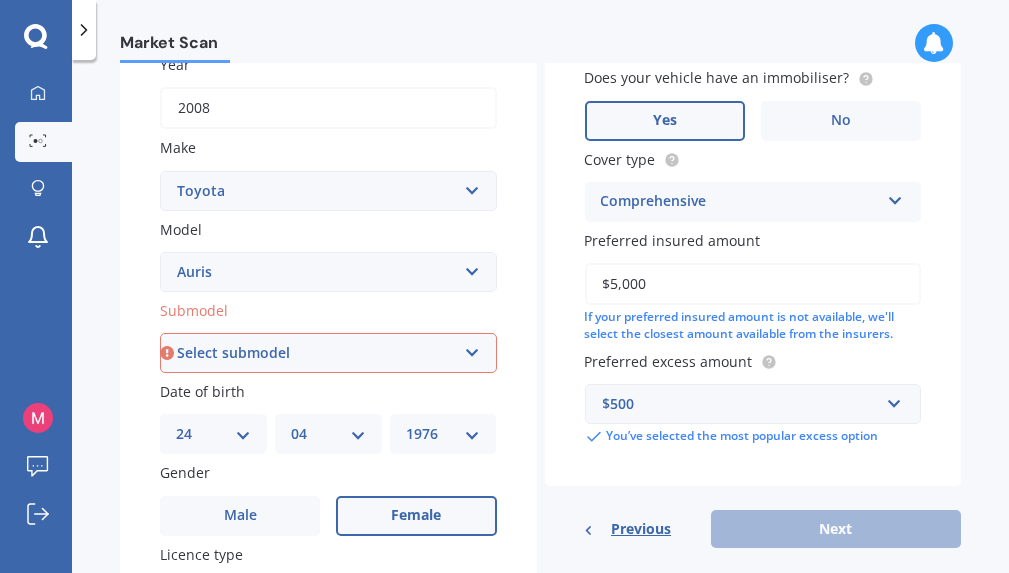 click on "Select submodel (All)" at bounding box center (328, 353) 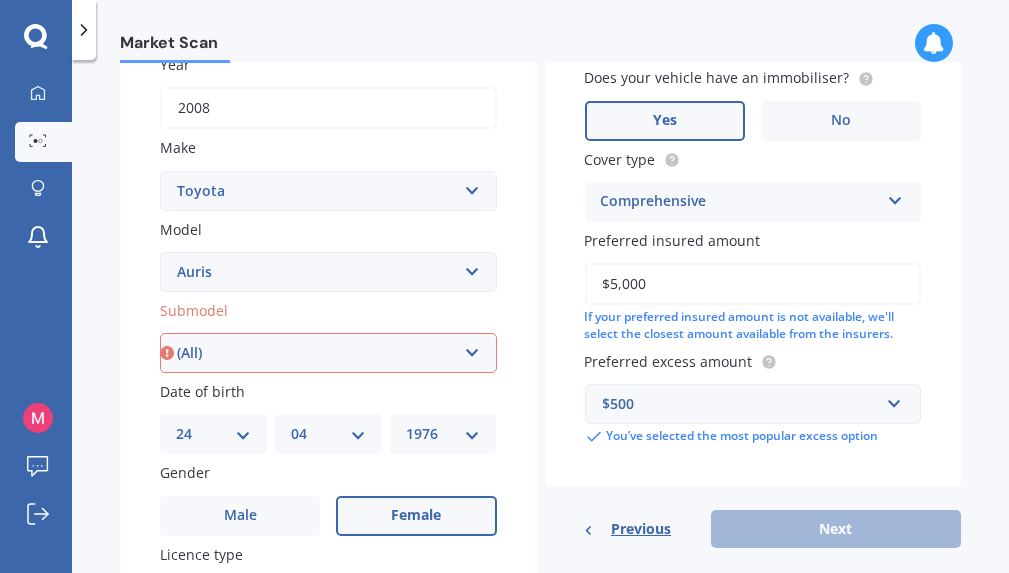 click on "Select submodel (All)" at bounding box center (328, 353) 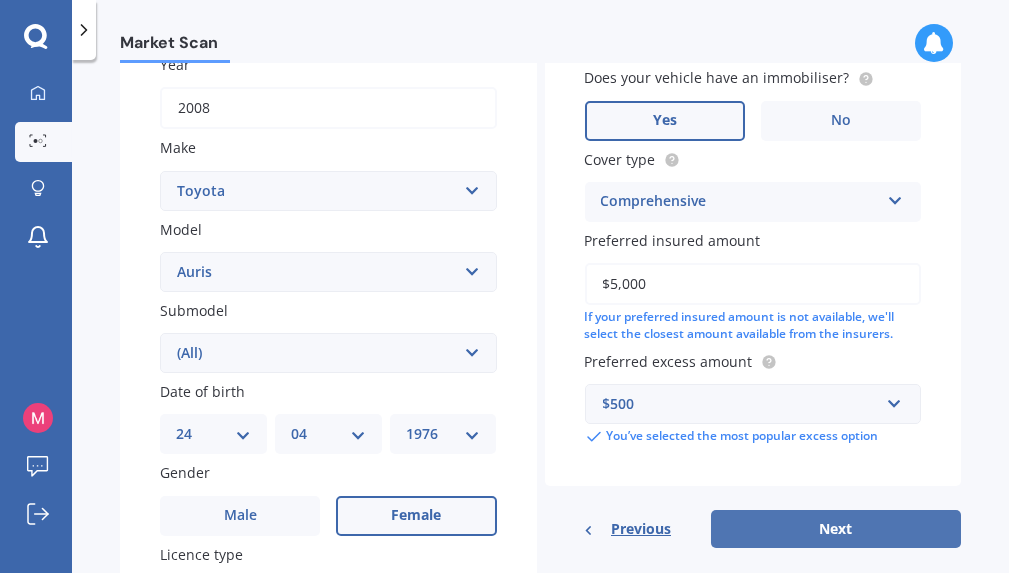 click on "Next" at bounding box center (836, 529) 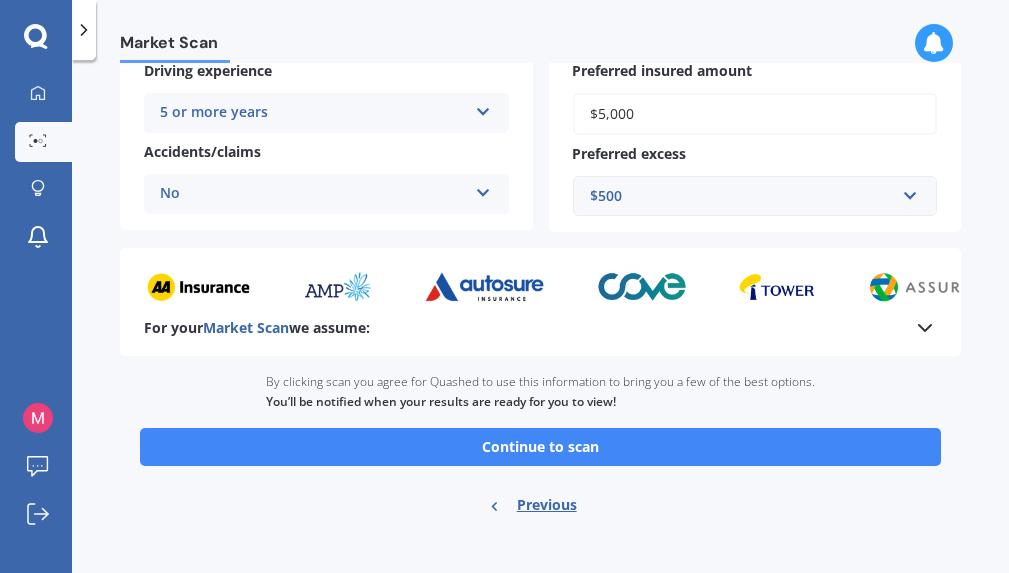 scroll, scrollTop: 459, scrollLeft: 0, axis: vertical 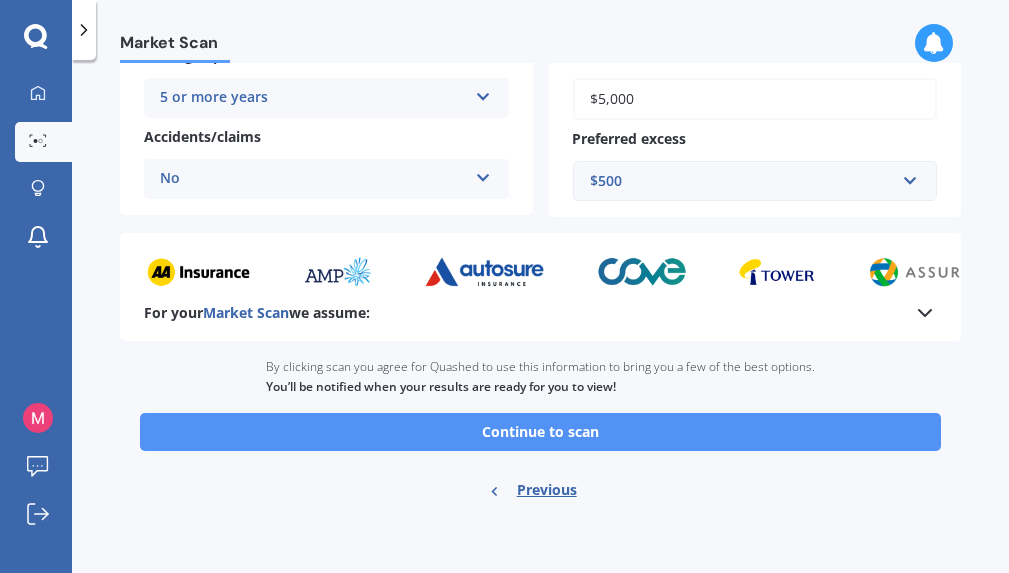click on "Continue to scan" at bounding box center (540, 432) 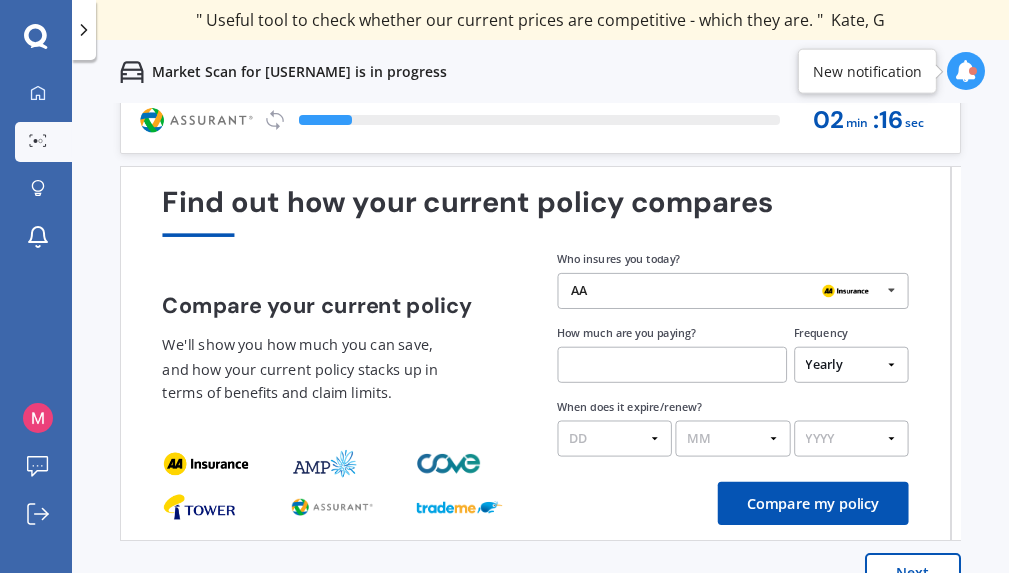 scroll, scrollTop: 0, scrollLeft: 0, axis: both 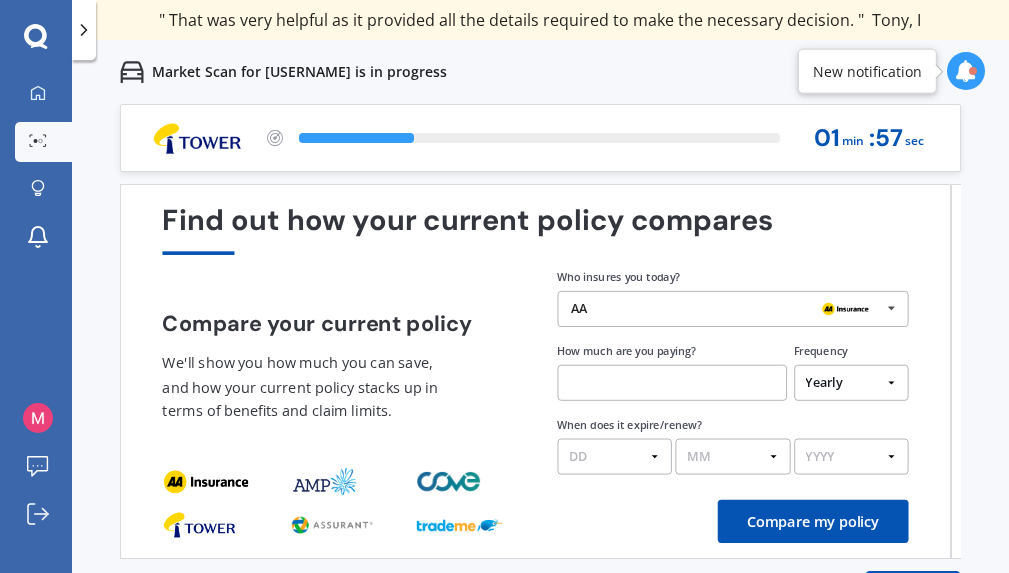 click at bounding box center (891, 308) 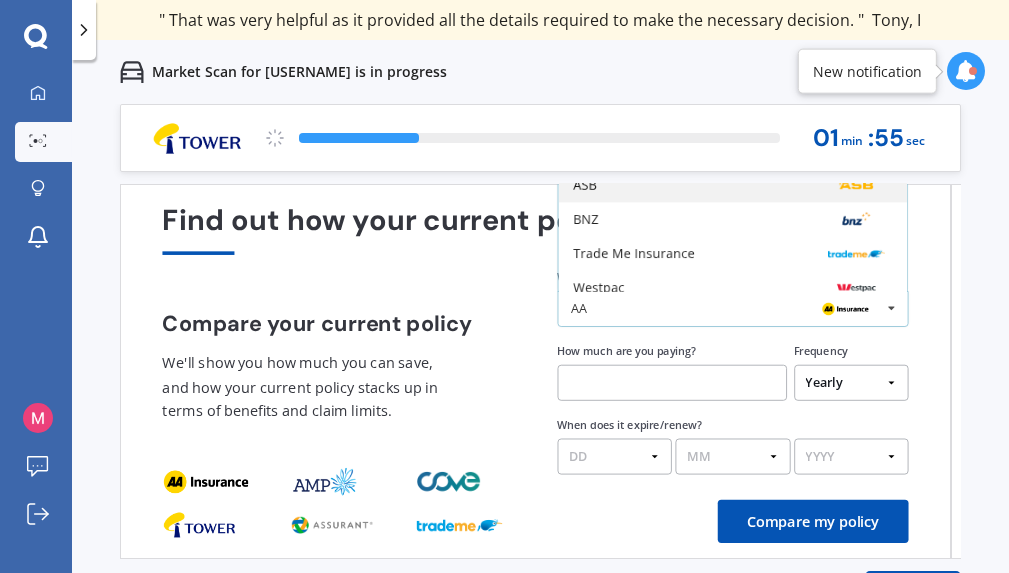 scroll, scrollTop: 131, scrollLeft: 0, axis: vertical 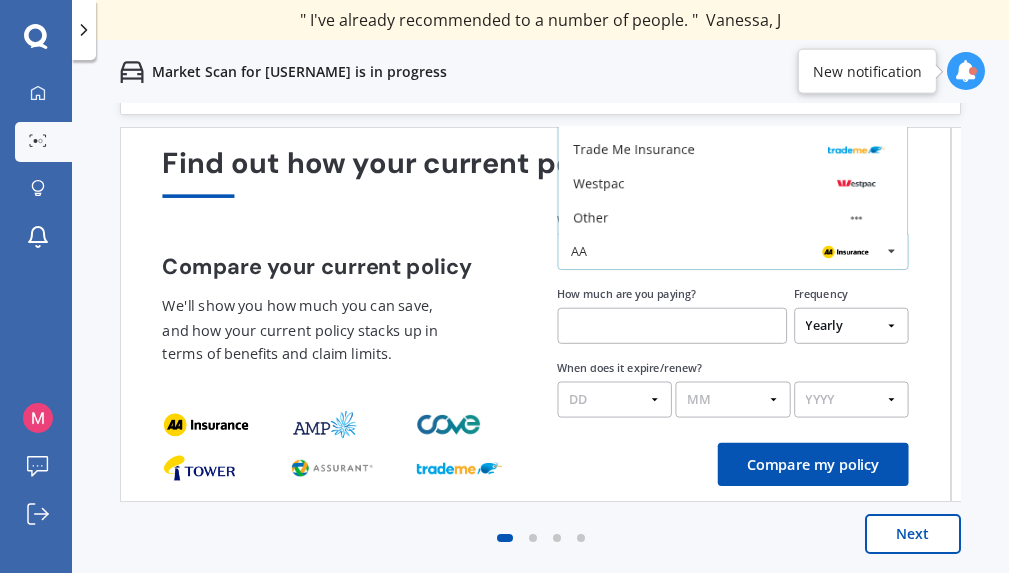 click at bounding box center (891, 251) 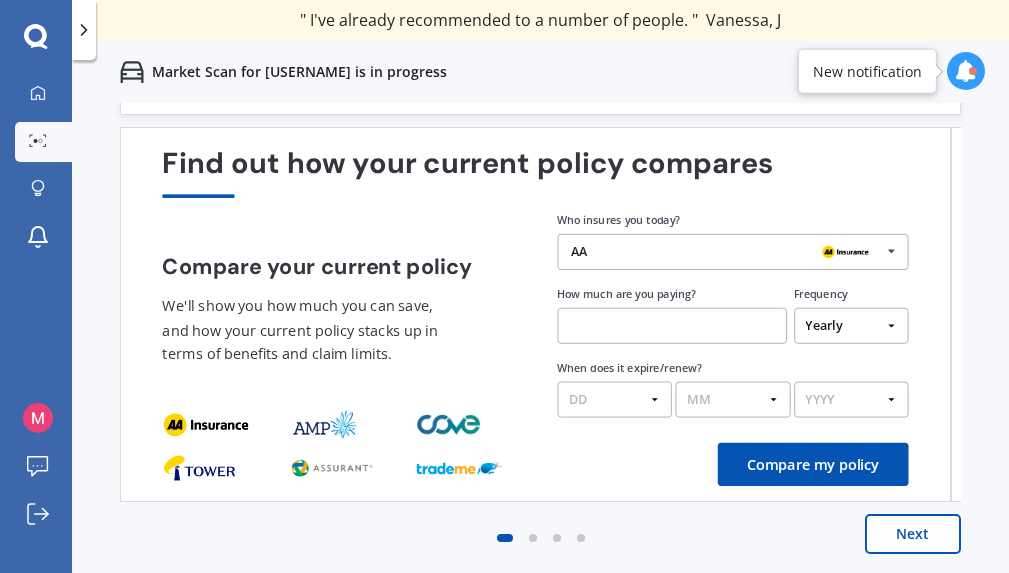 click at bounding box center [891, 251] 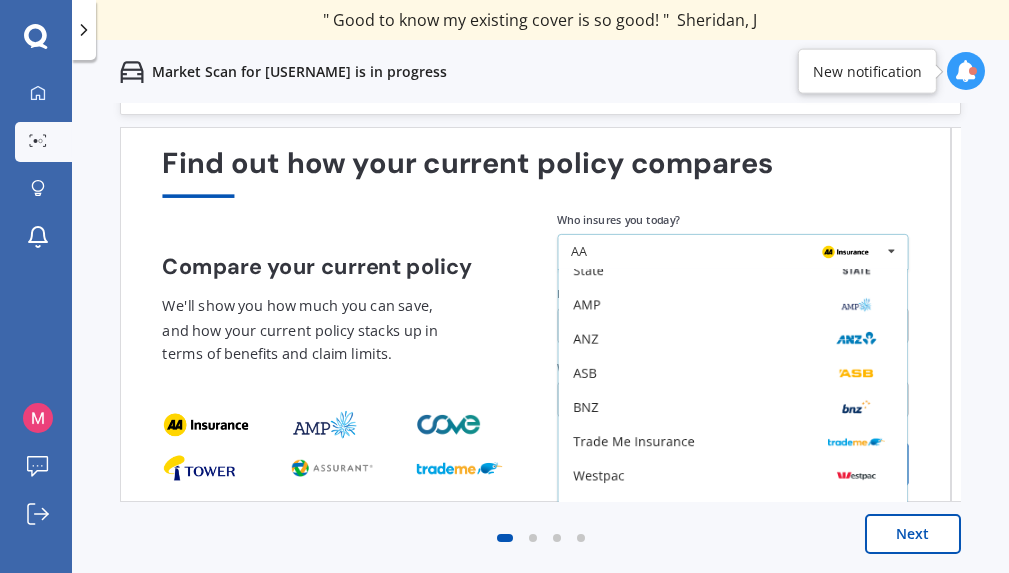 scroll, scrollTop: 0, scrollLeft: 0, axis: both 